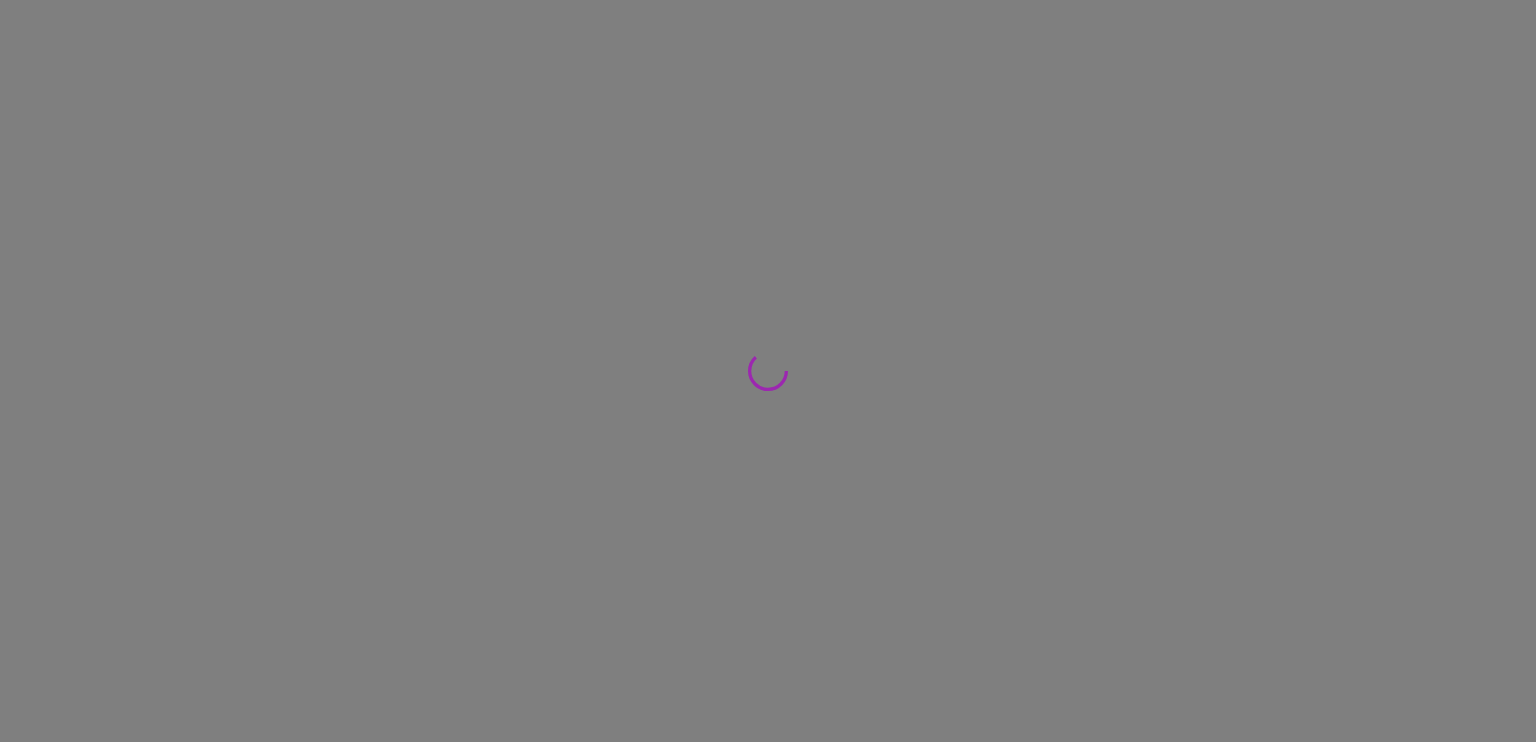 scroll, scrollTop: 0, scrollLeft: 0, axis: both 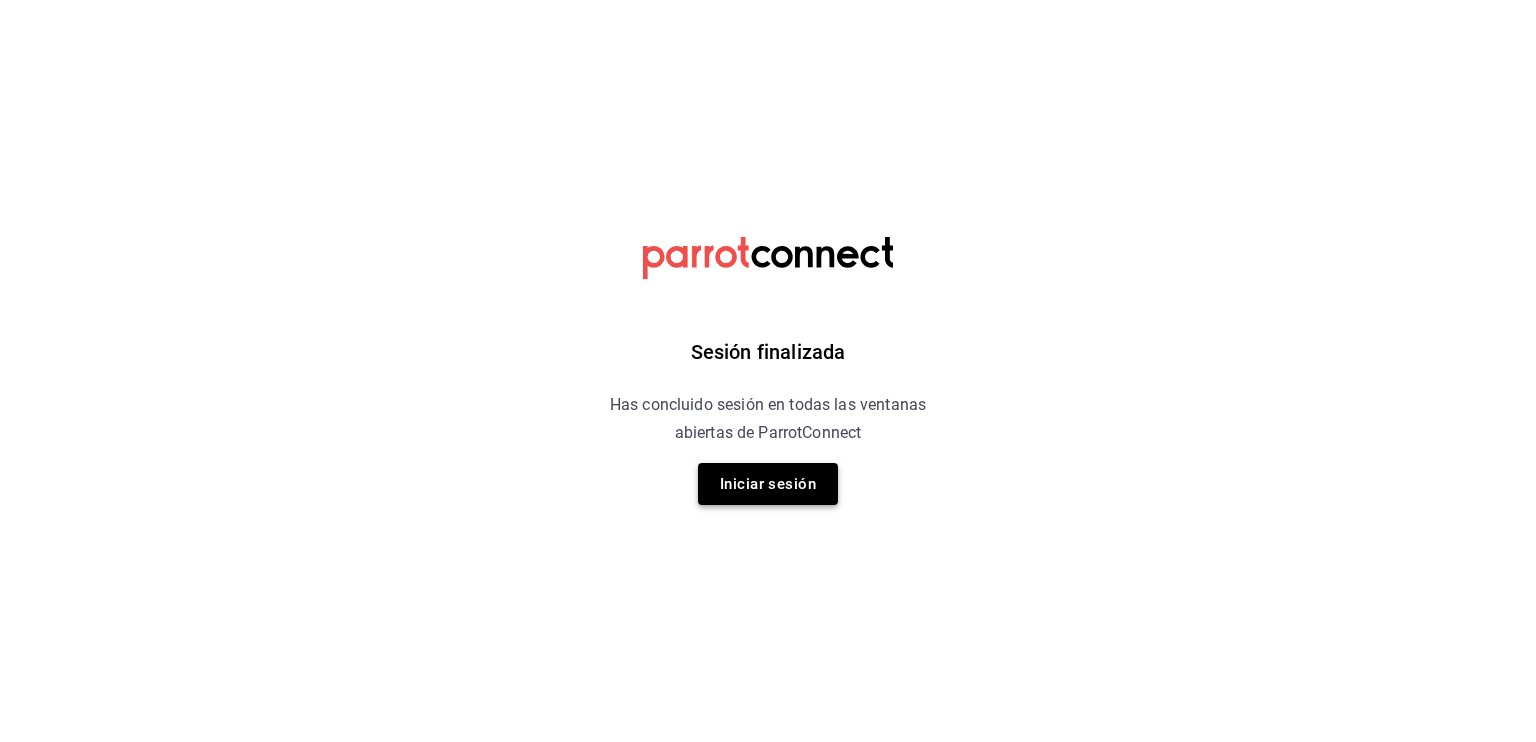 click on "Iniciar sesión" at bounding box center [768, 484] 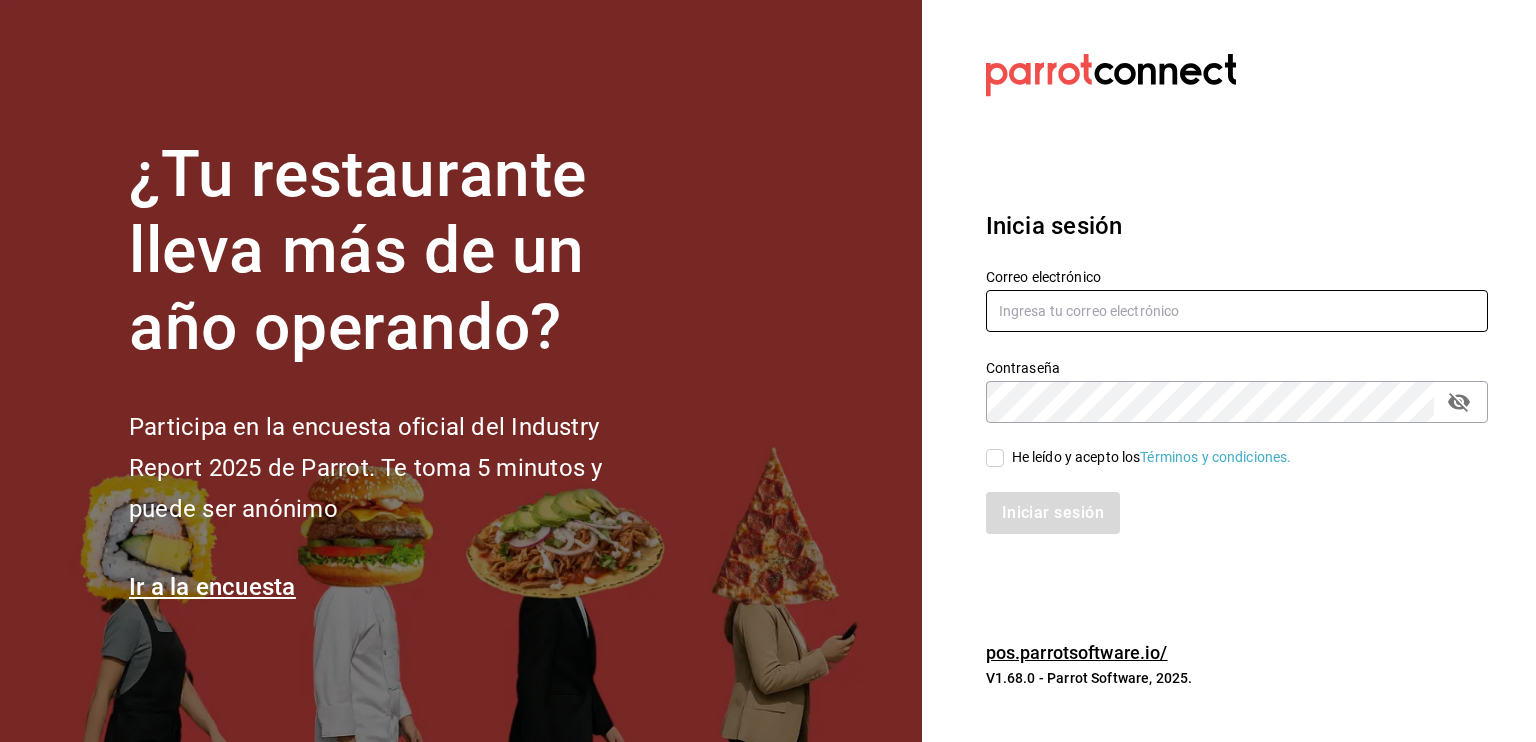 type on "info@example.com" 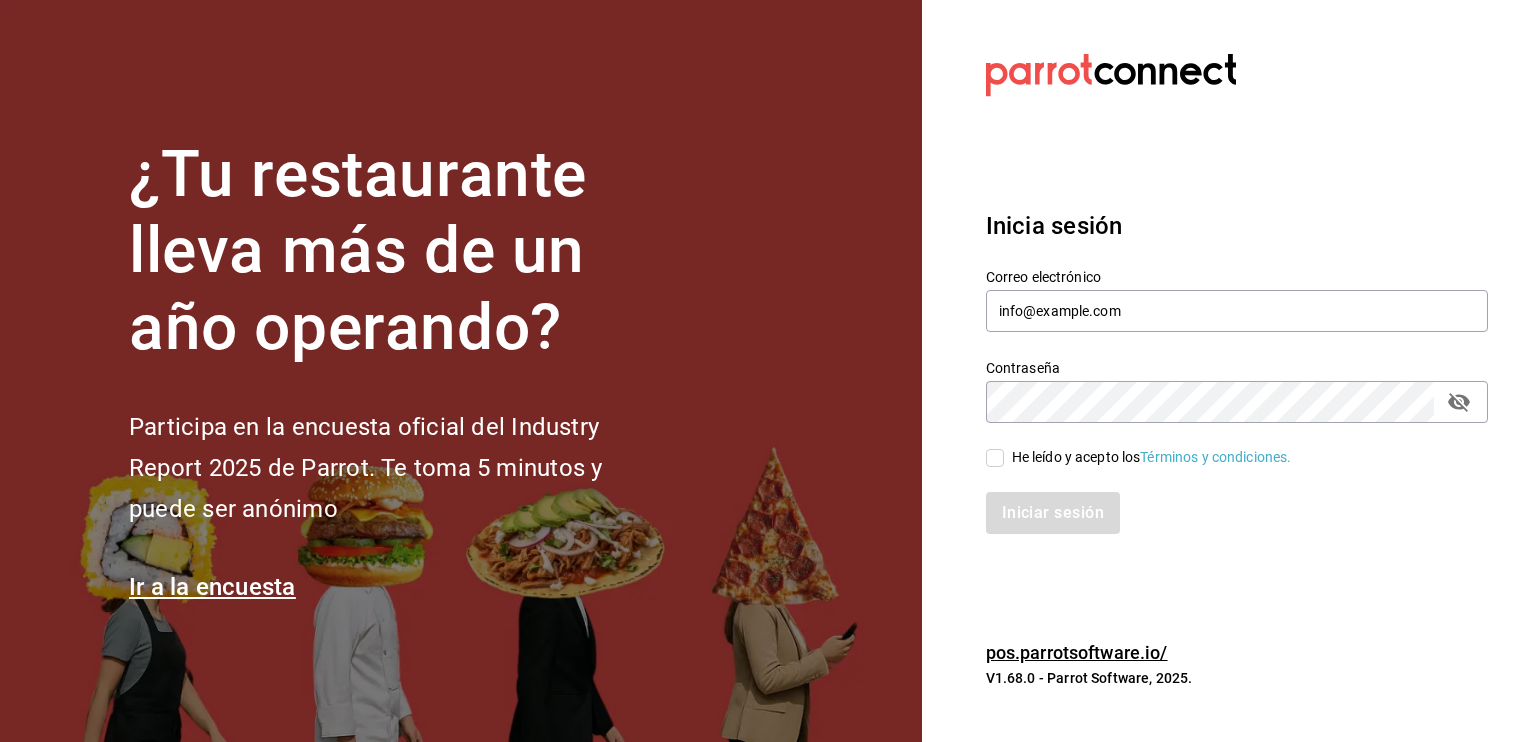 click on "He leído y acepto los  Términos y condiciones." at bounding box center (995, 458) 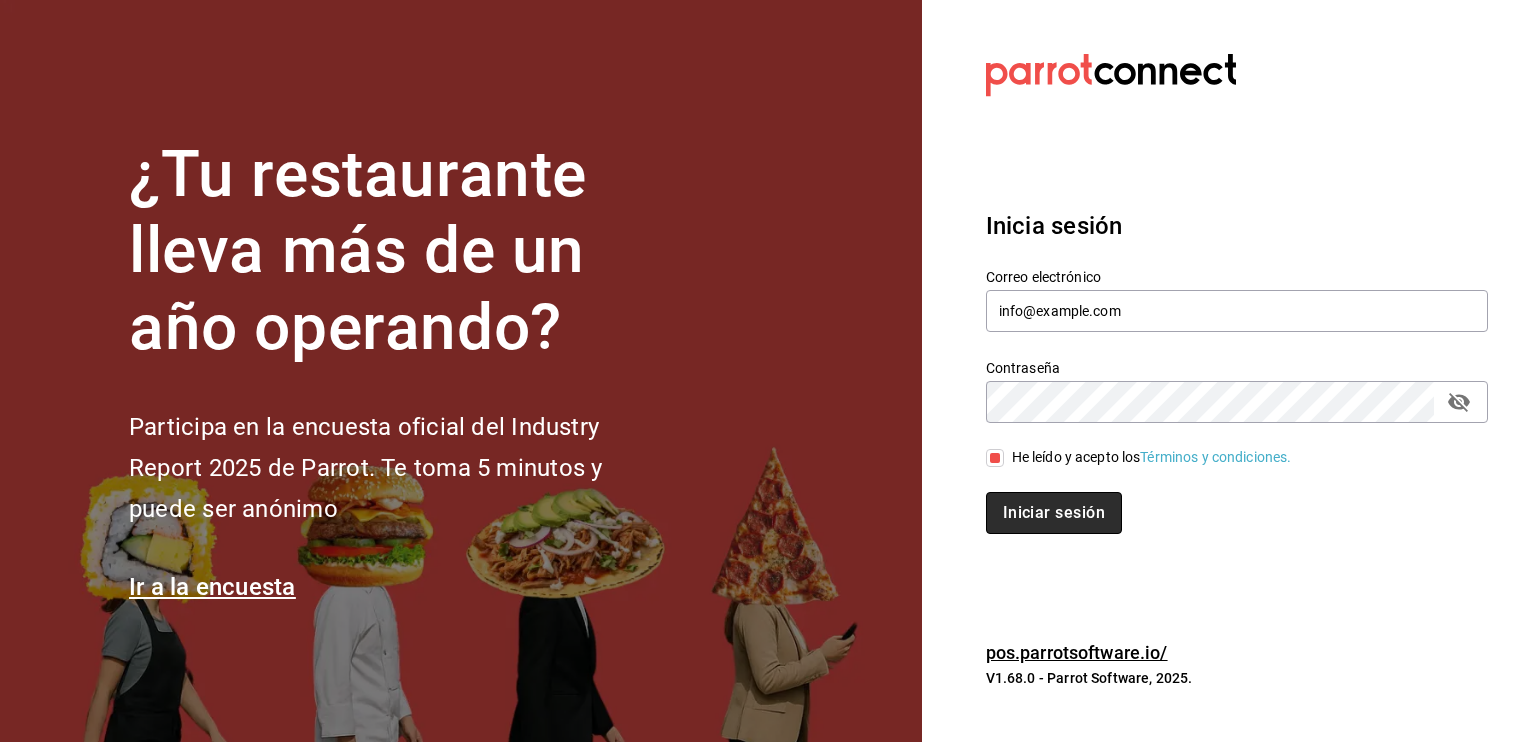 click on "Iniciar sesión" at bounding box center (1054, 513) 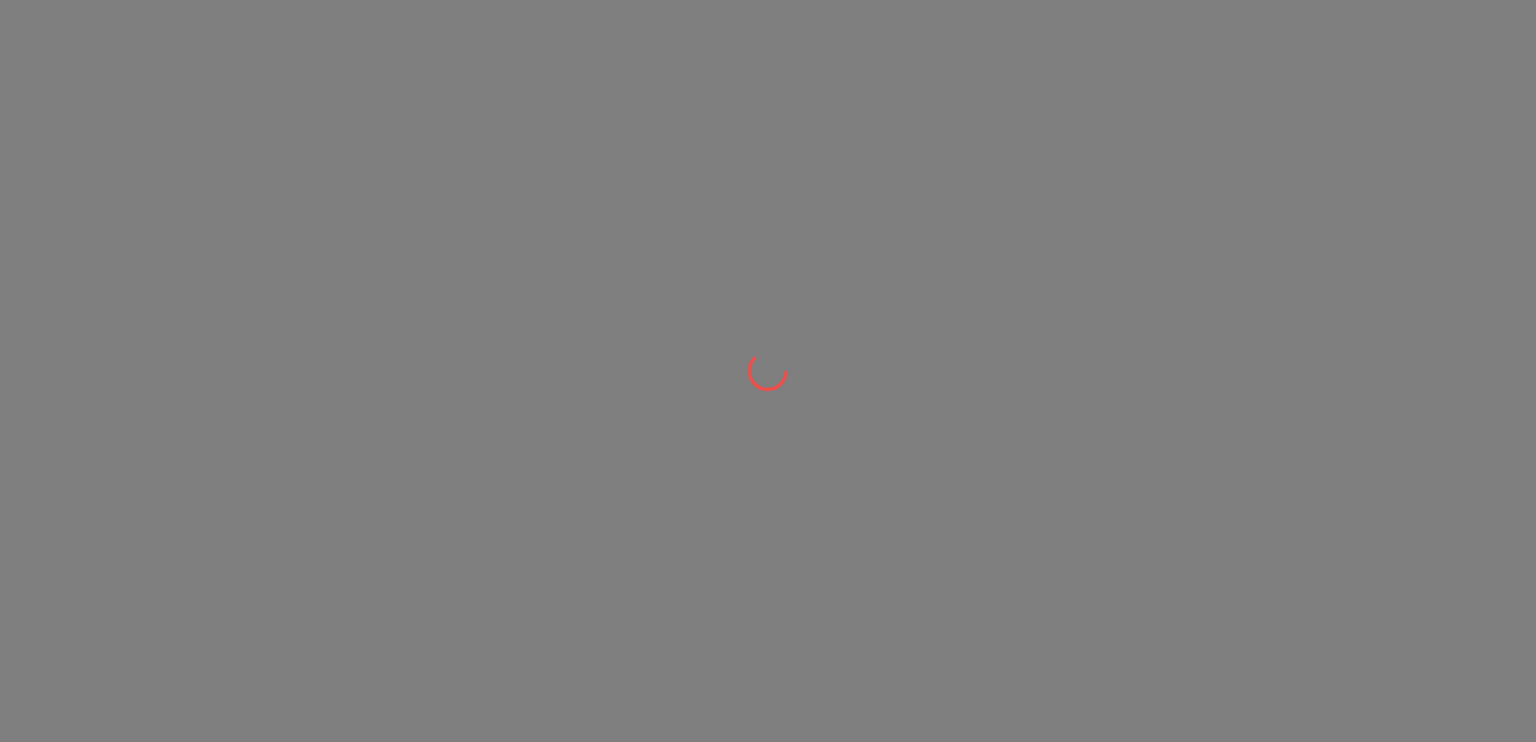 scroll, scrollTop: 0, scrollLeft: 0, axis: both 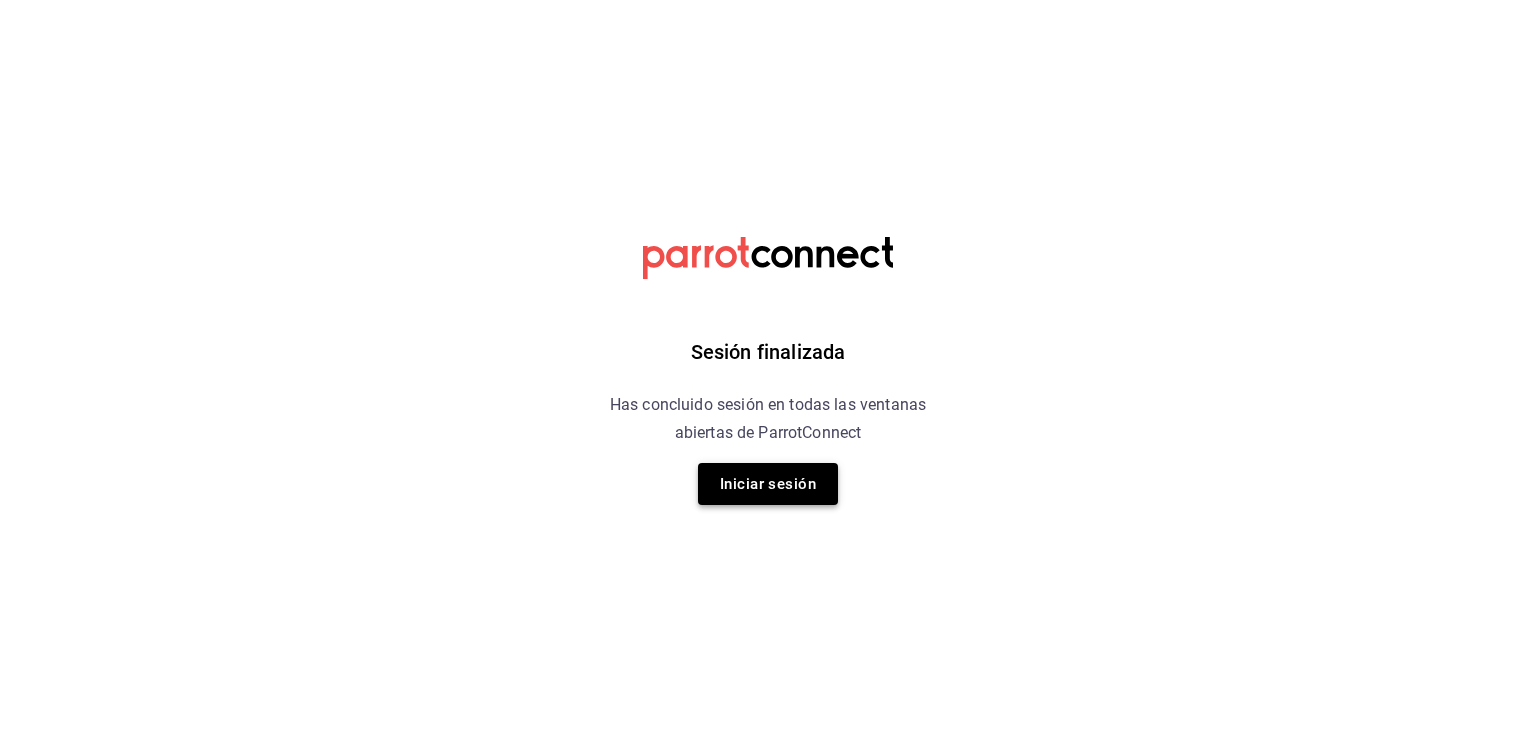 click on "Iniciar sesión" at bounding box center (768, 484) 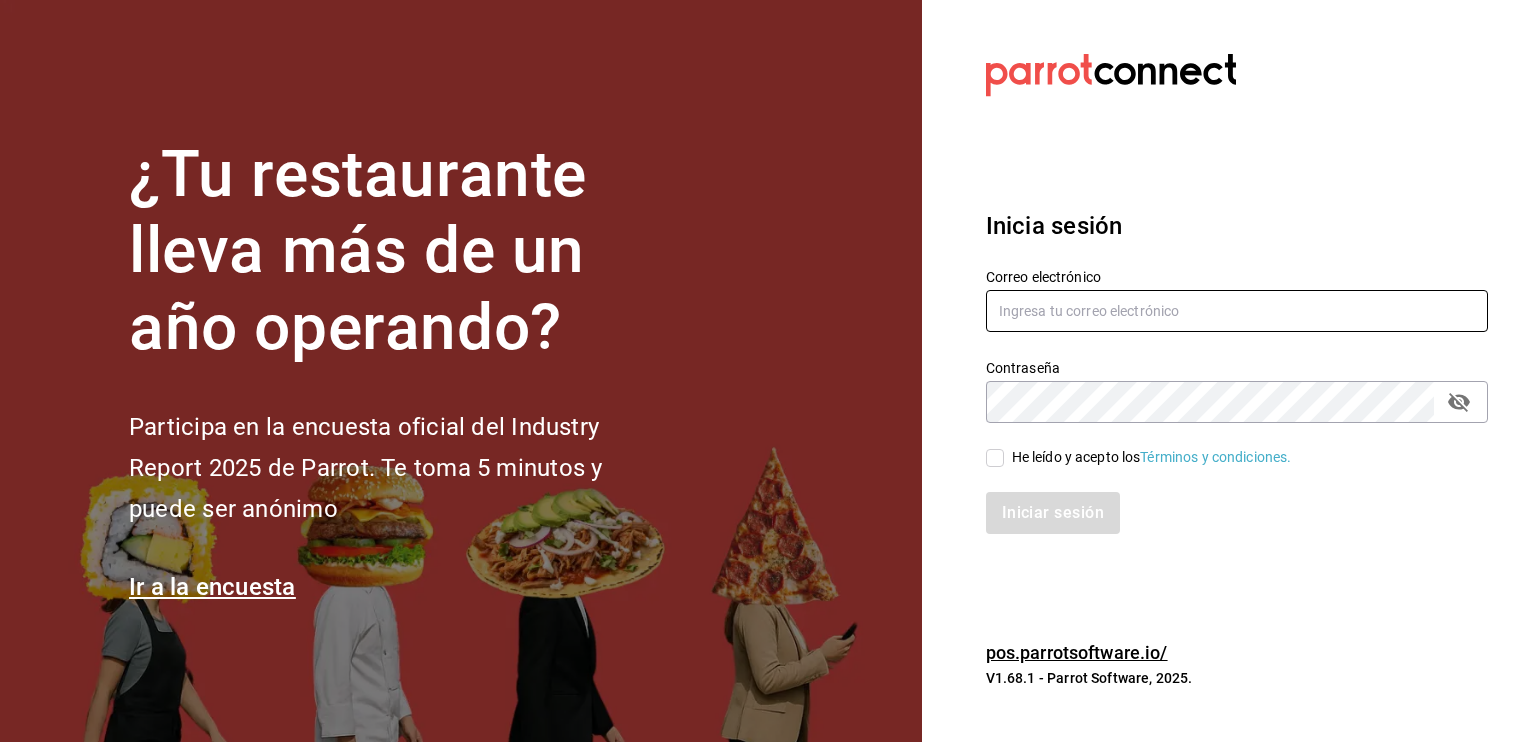 type on "info@gloriasdeli.com" 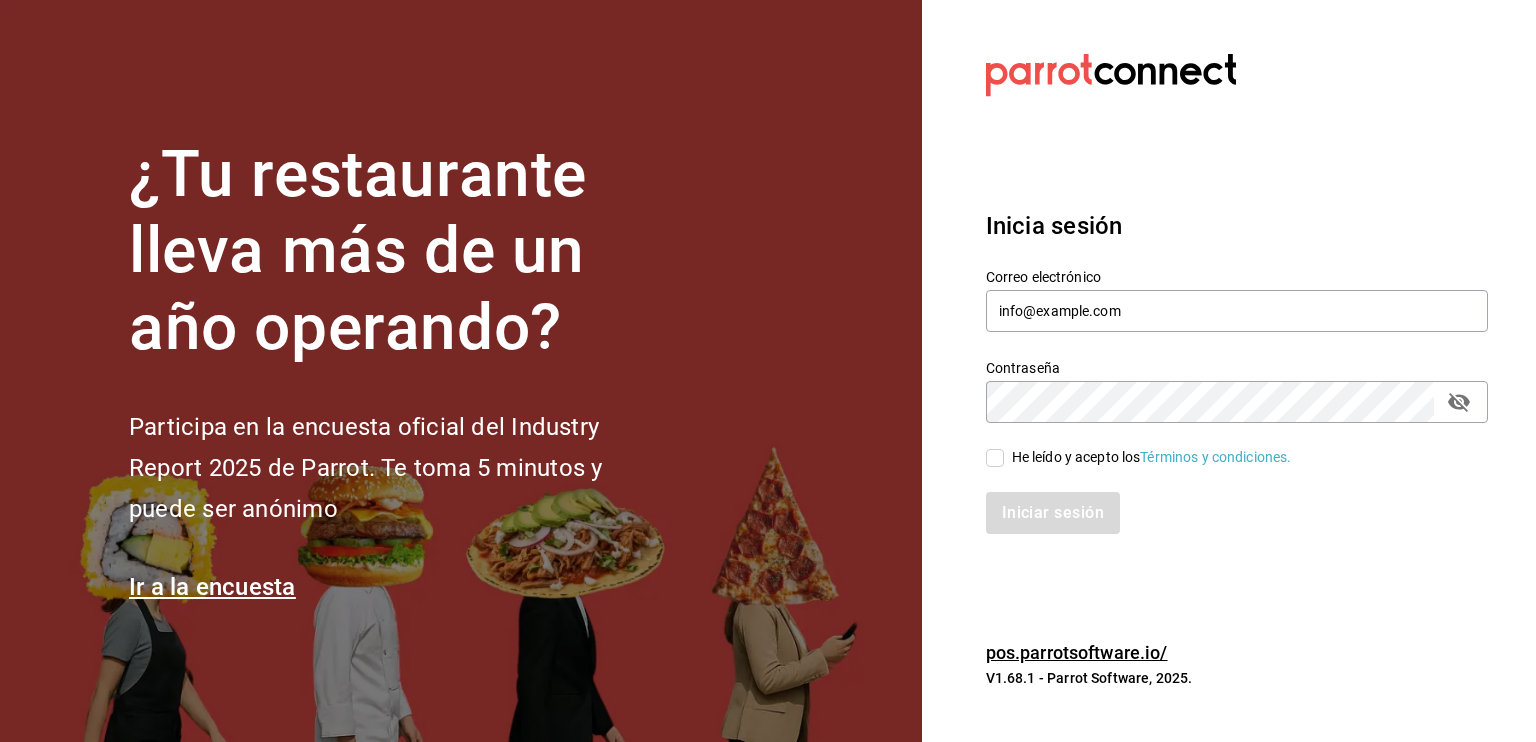 click on "He leído y acepto los  Términos y condiciones." at bounding box center [995, 458] 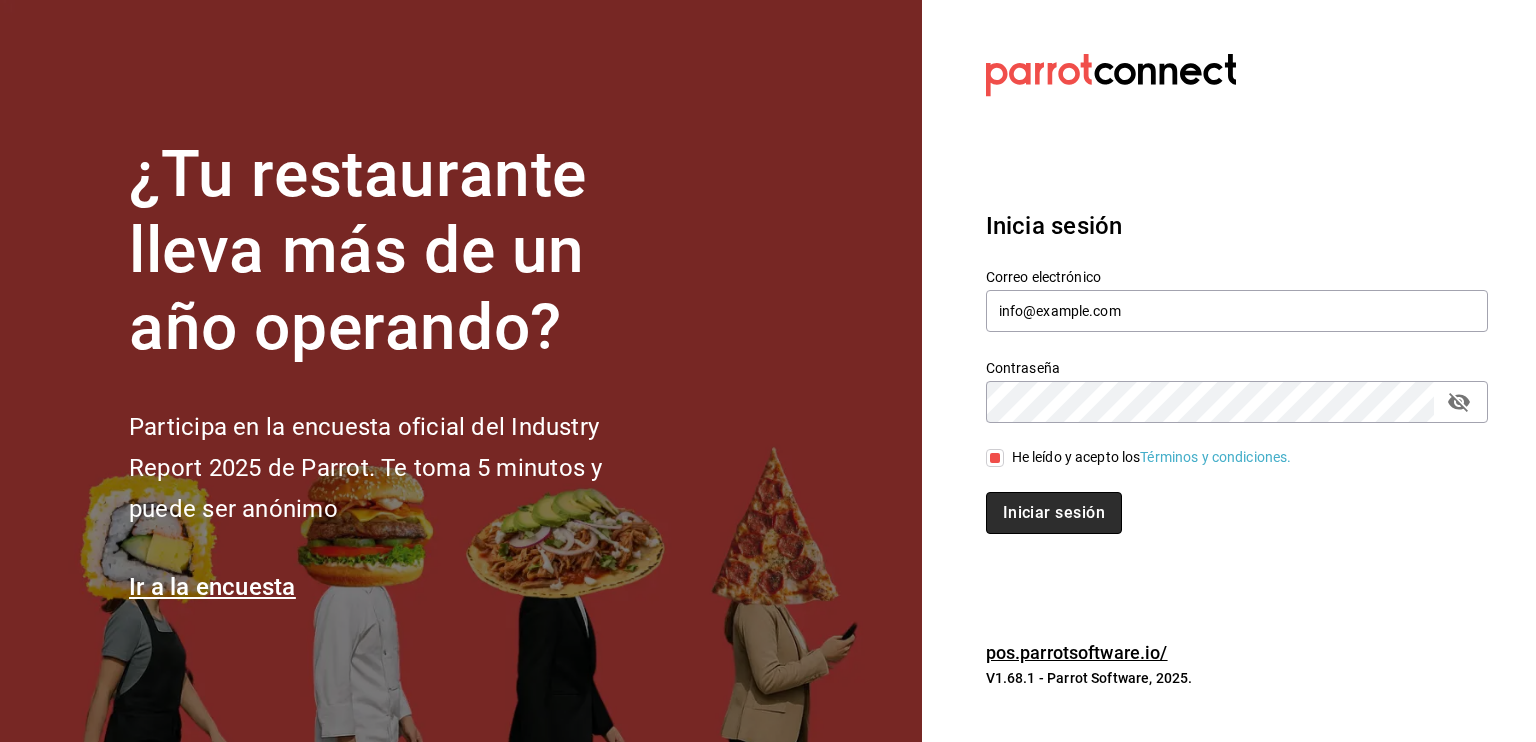 click on "Iniciar sesión" at bounding box center [1054, 513] 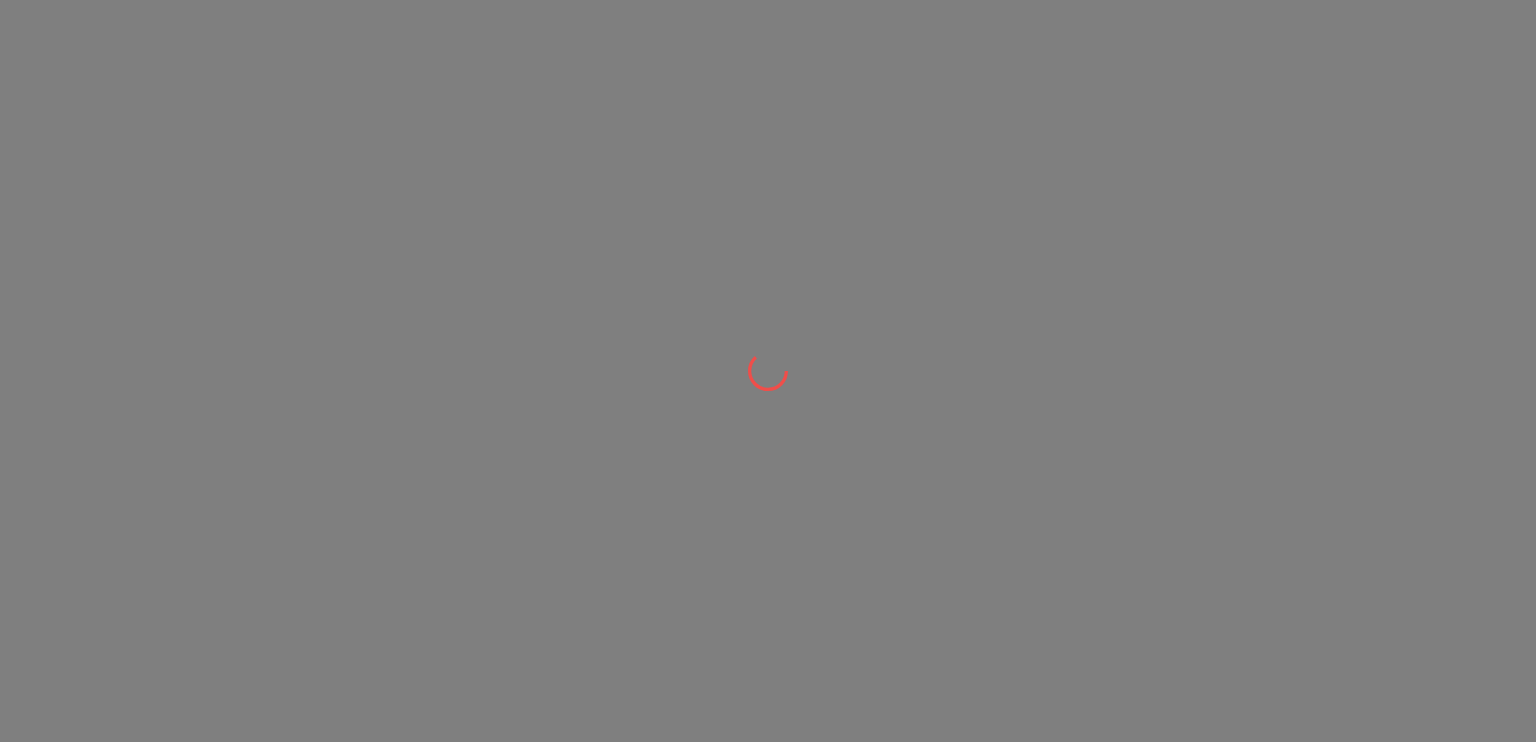 scroll, scrollTop: 0, scrollLeft: 0, axis: both 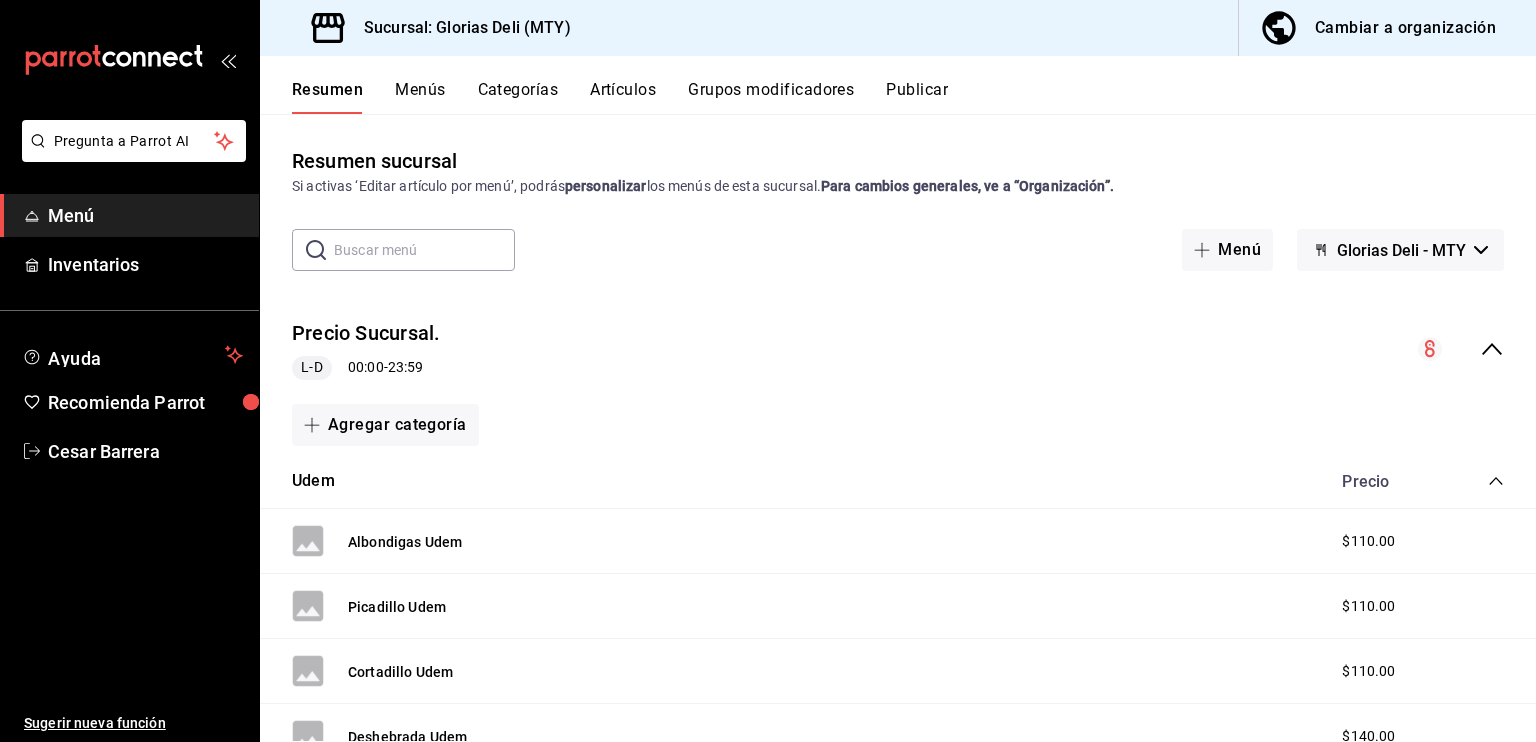 click at bounding box center (424, 250) 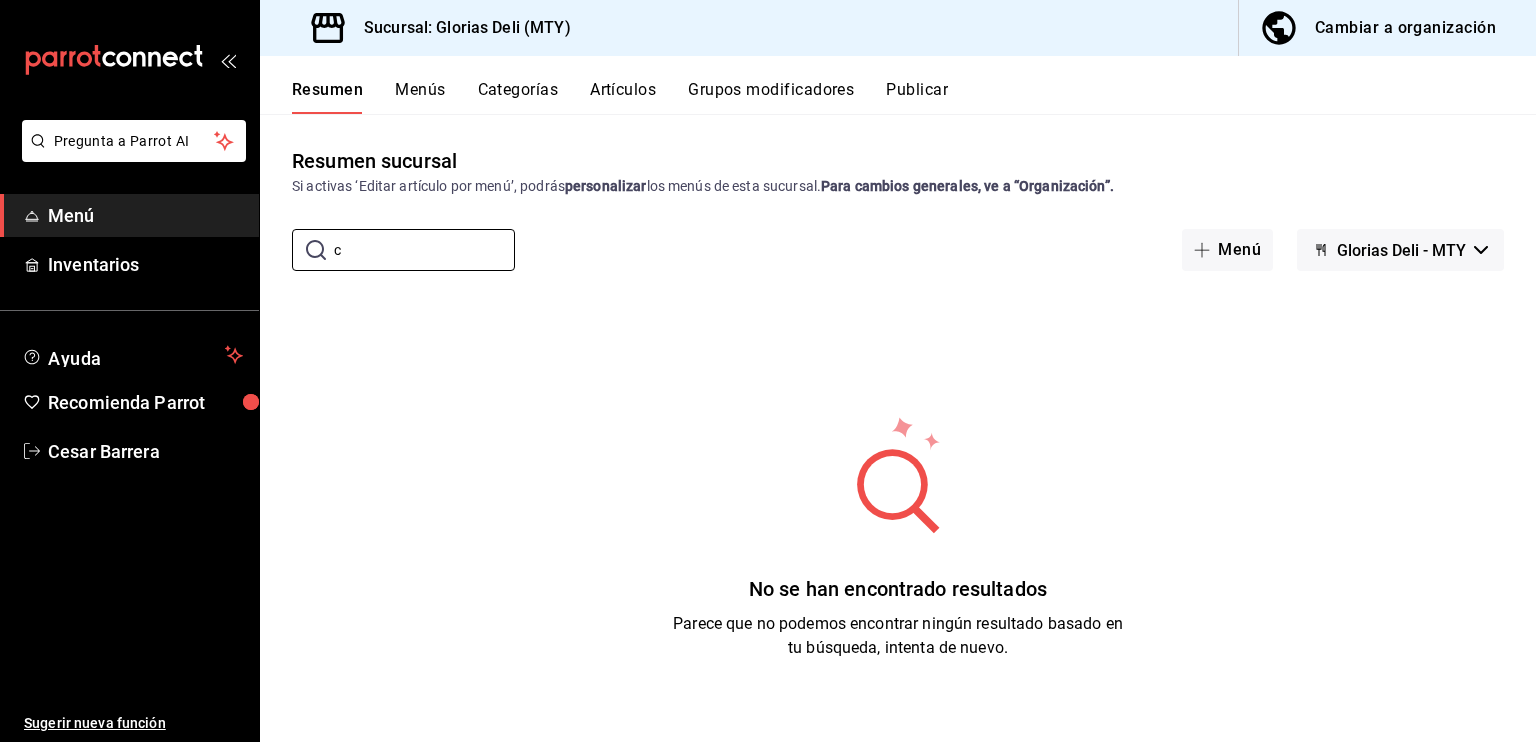 type on "c" 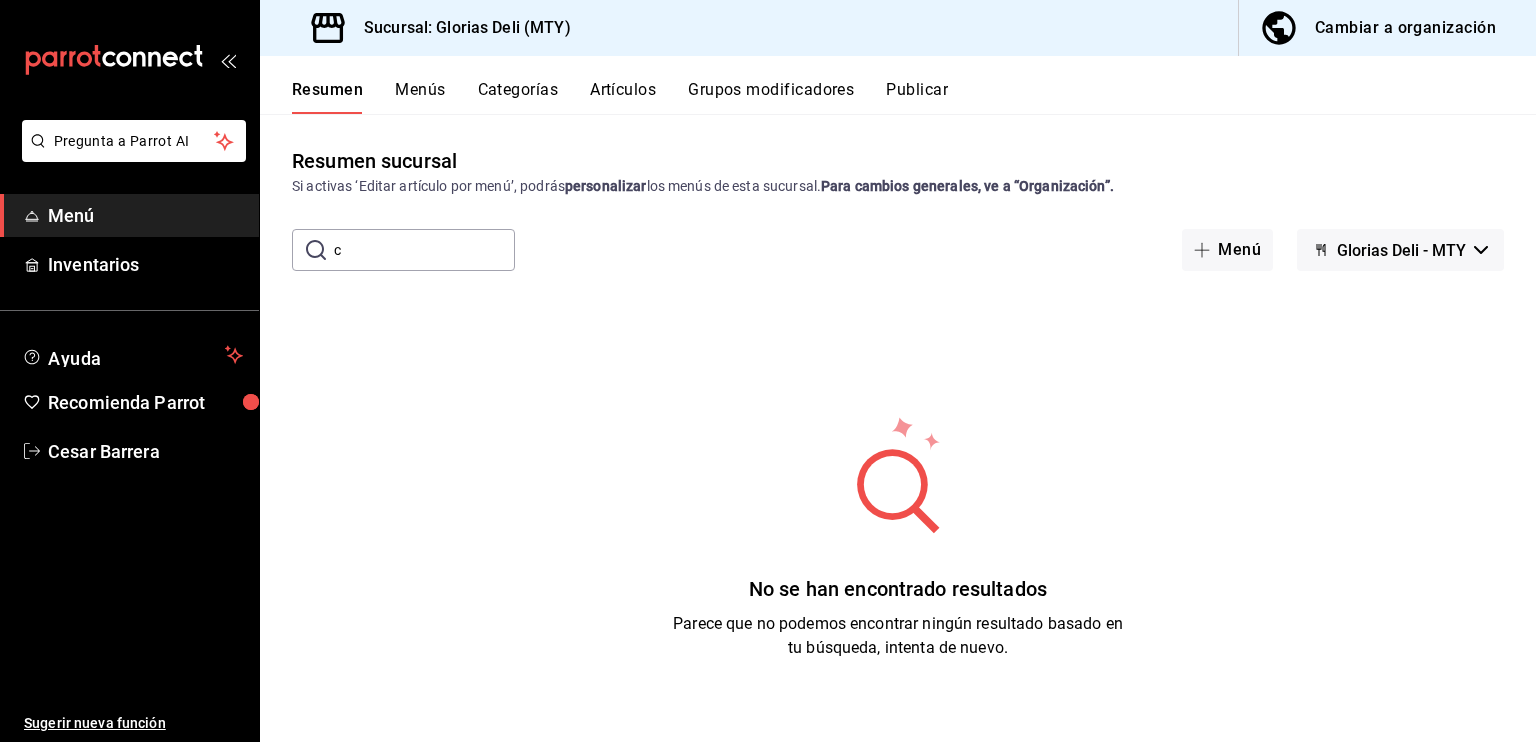 click on "Cambiar a organización" at bounding box center [1405, 28] 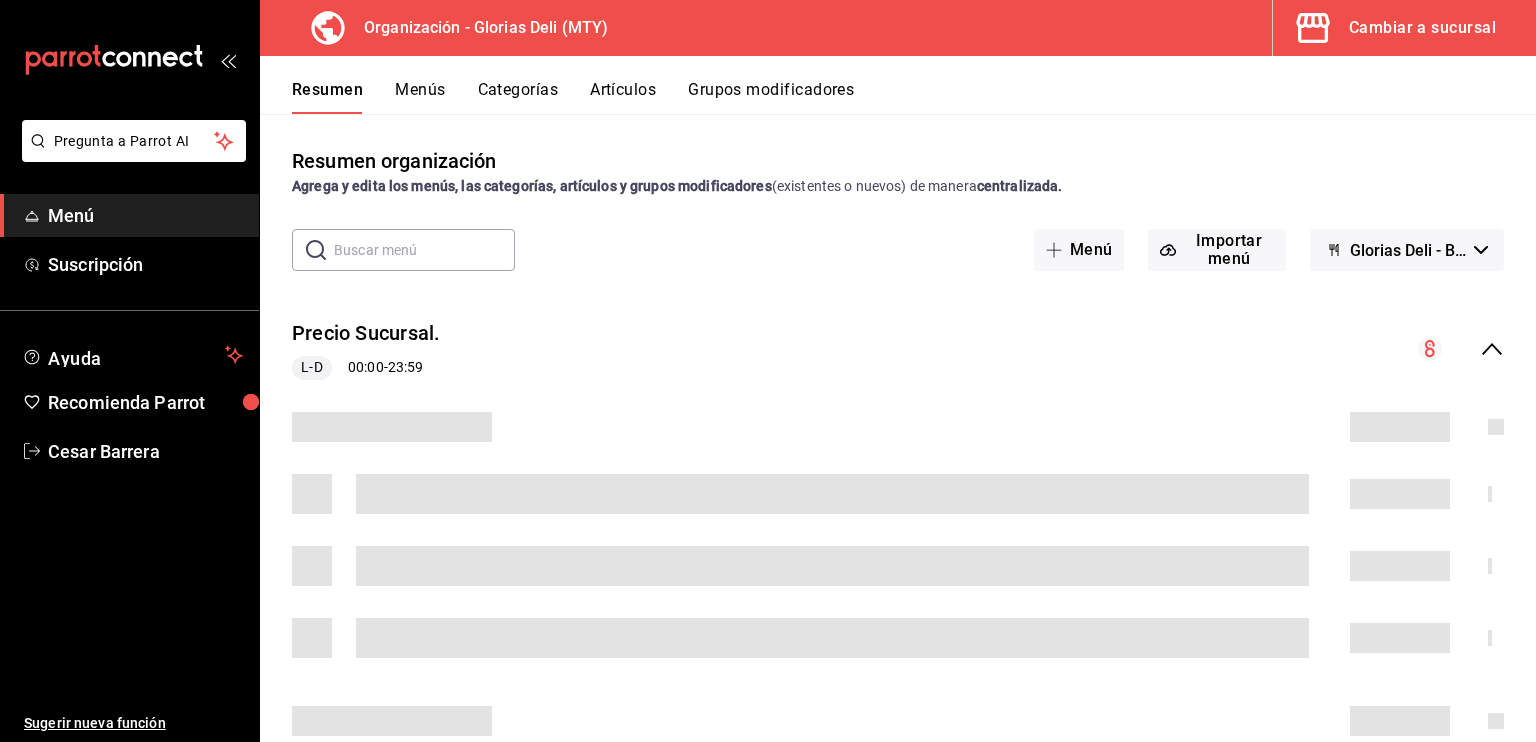 click at bounding box center (1317, 28) 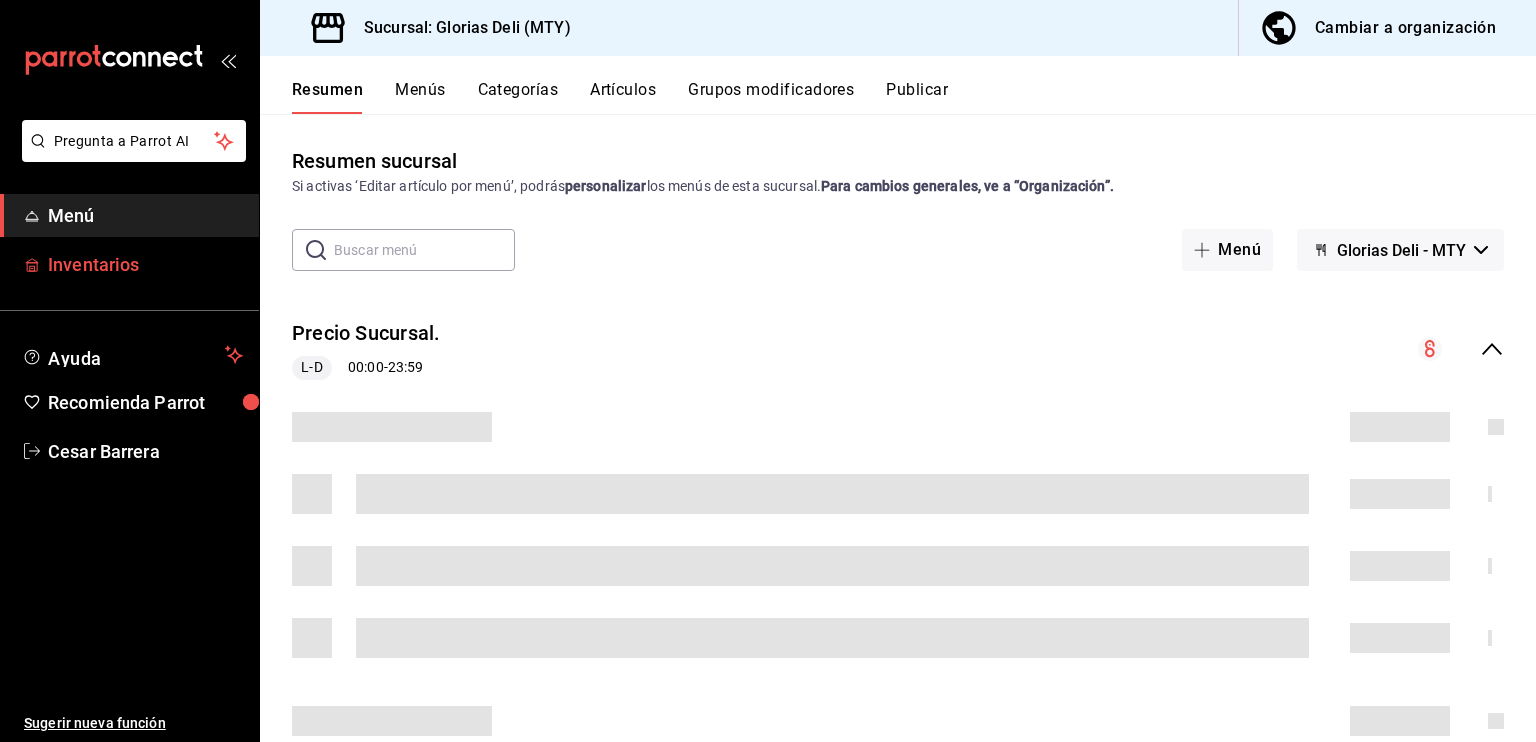 click on "Inventarios" at bounding box center (145, 264) 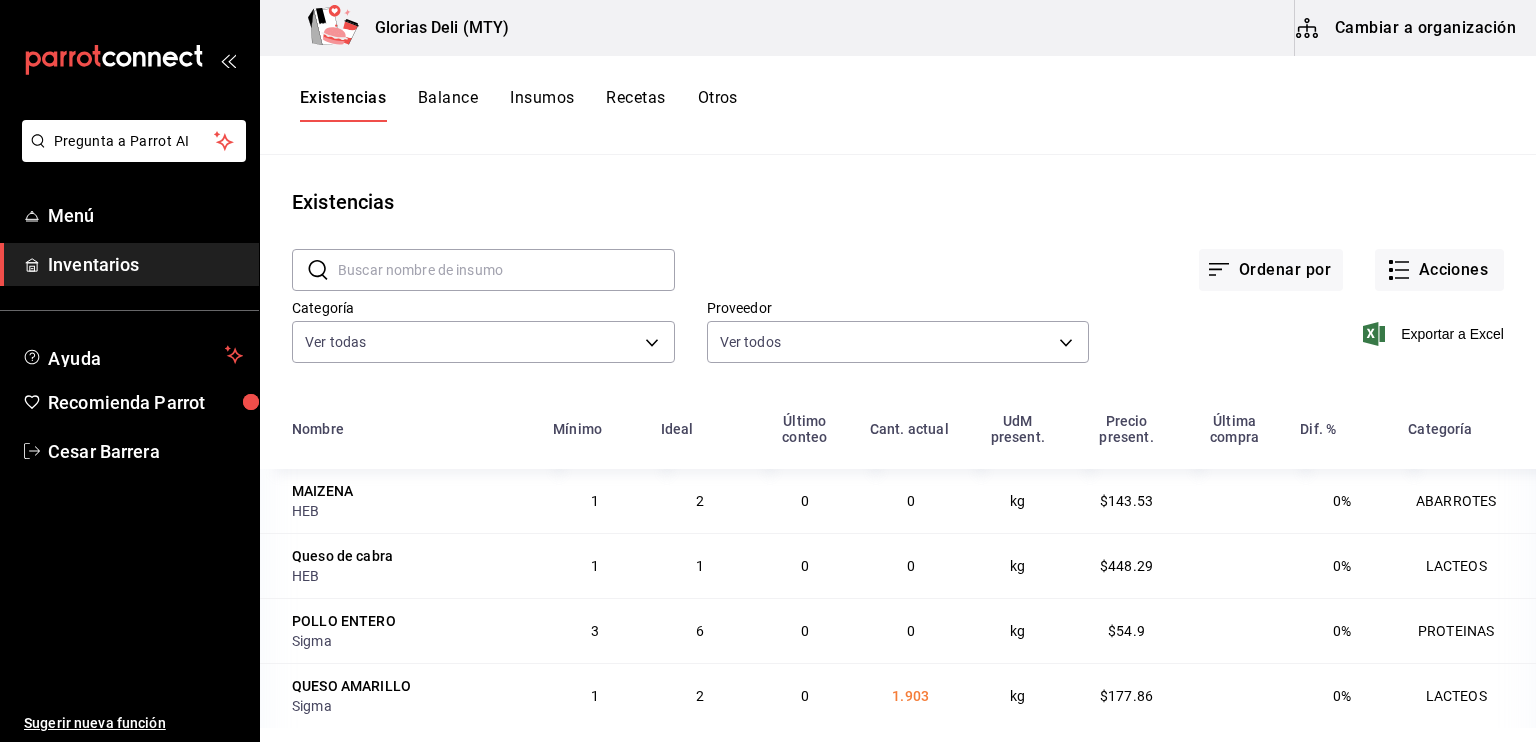 click on "Recetas" at bounding box center (635, 105) 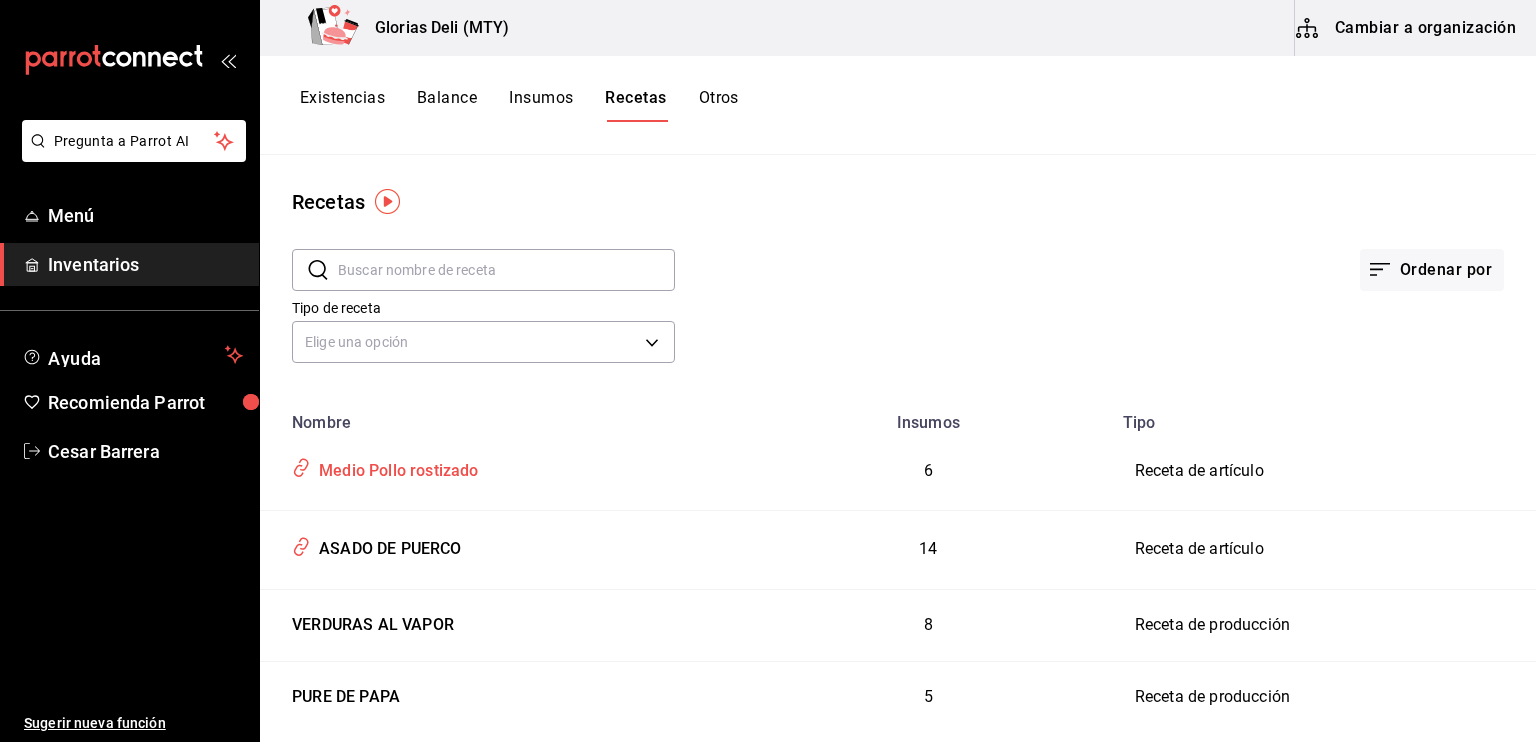 click on "Medio Pollo rostizado" at bounding box center (395, 467) 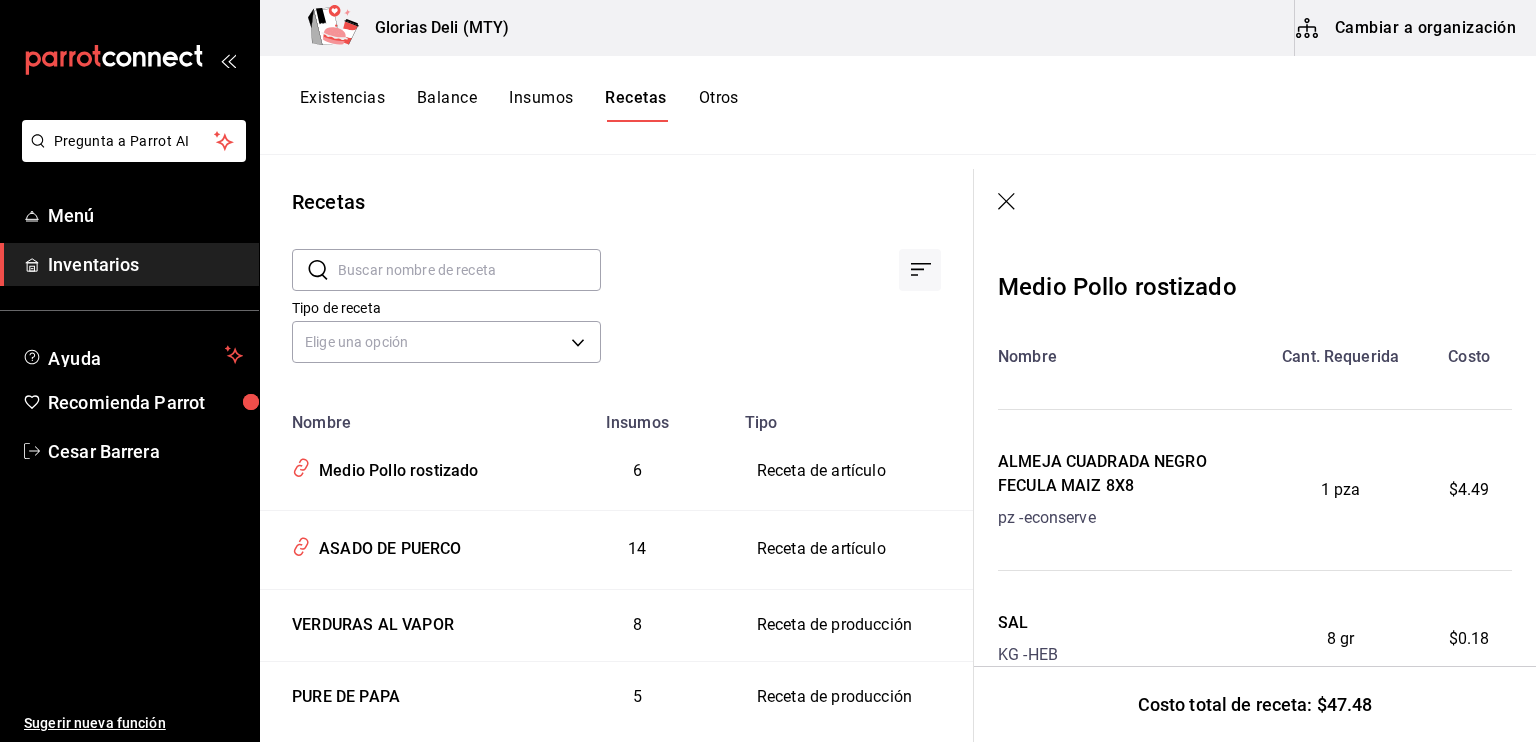 click on "Existencias Balance Insumos Recetas Otros" at bounding box center (898, 105) 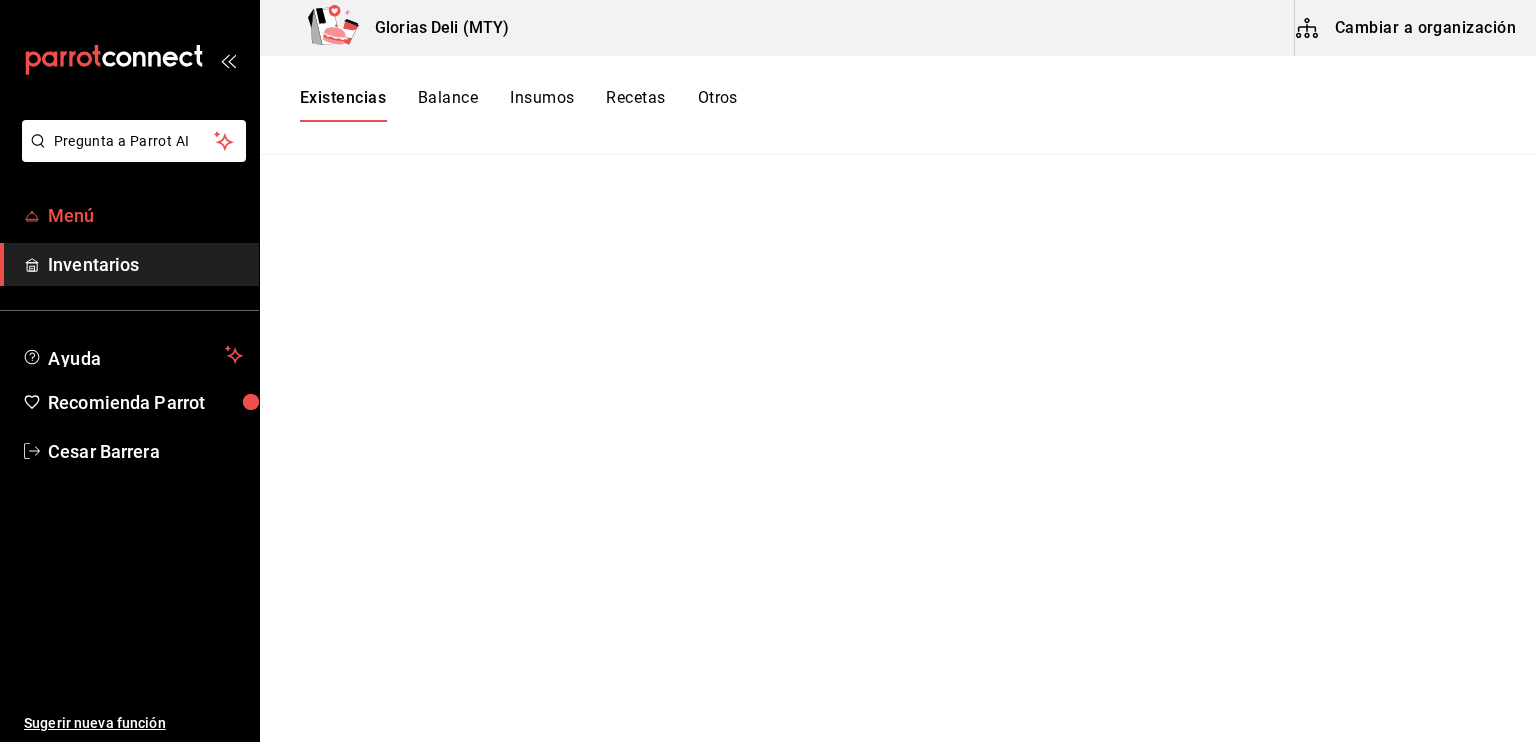 click on "Menú" at bounding box center [145, 215] 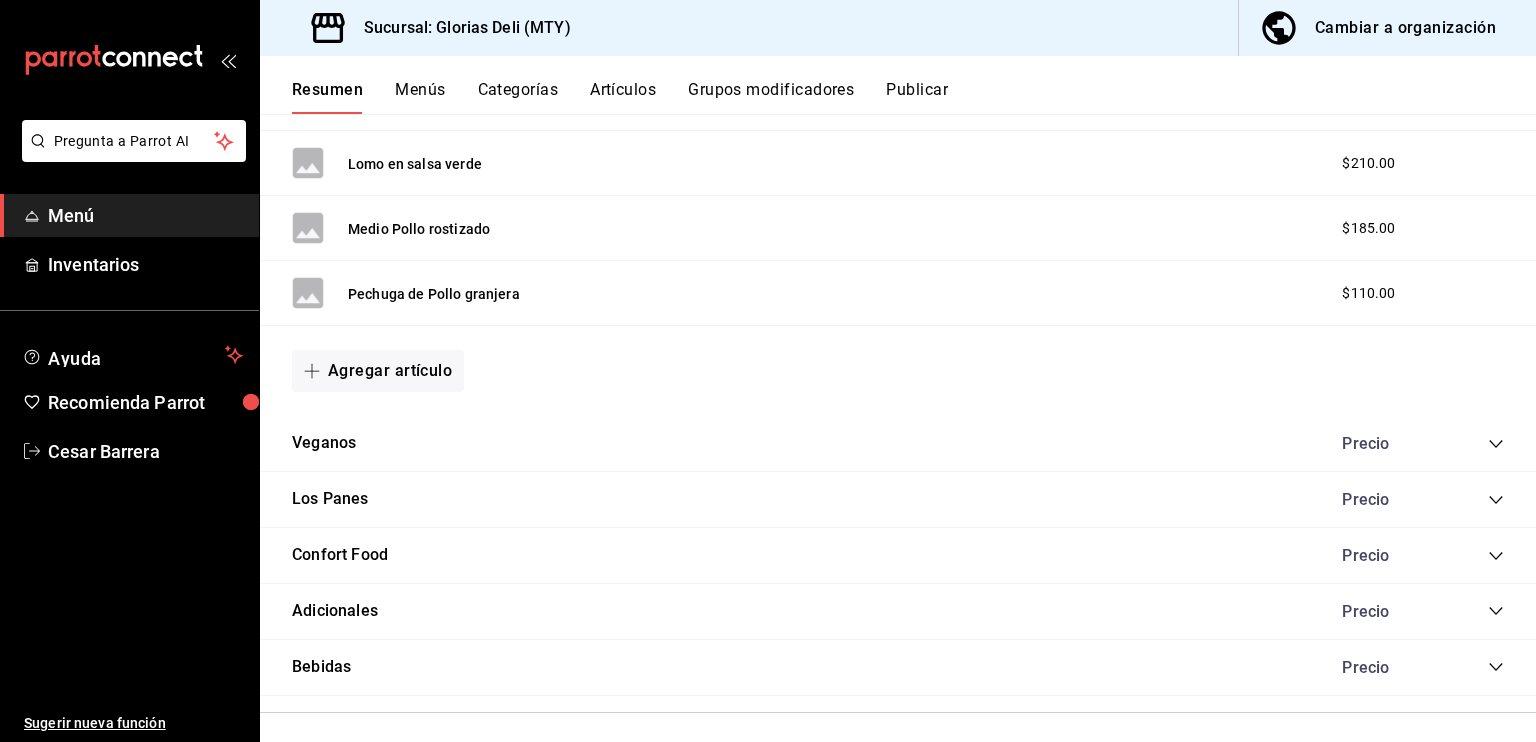 scroll, scrollTop: 1764, scrollLeft: 0, axis: vertical 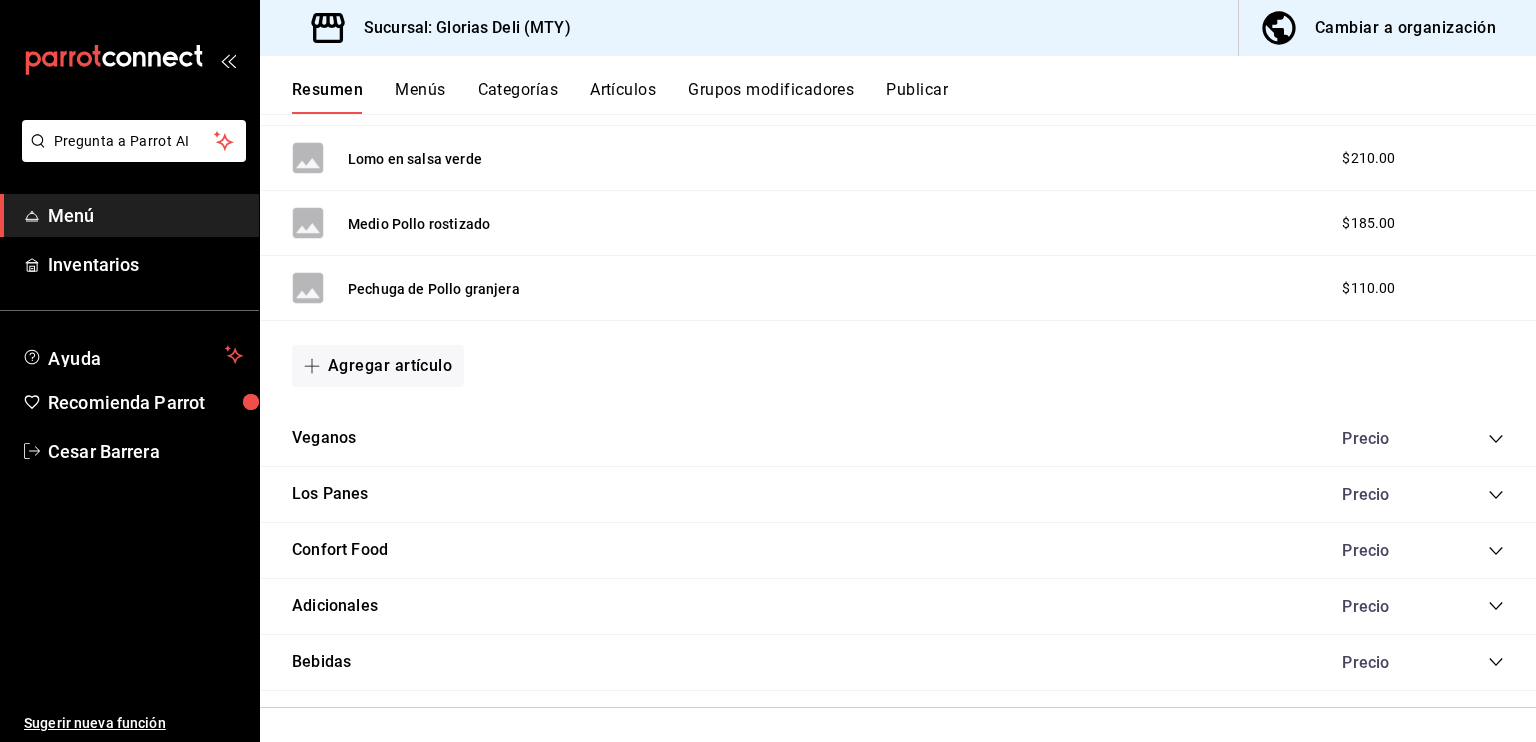 click 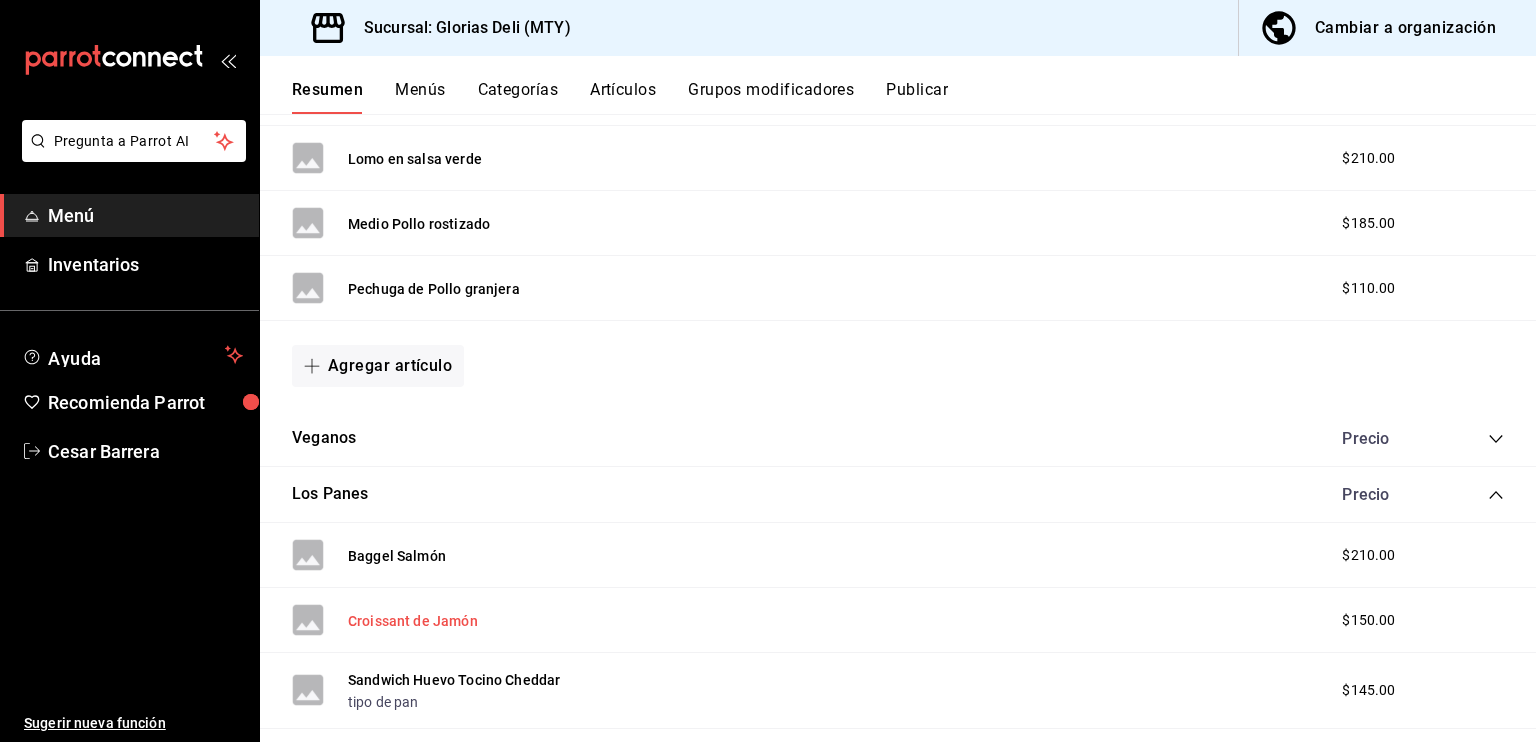 click on "Croissant de Jamón" at bounding box center [413, 621] 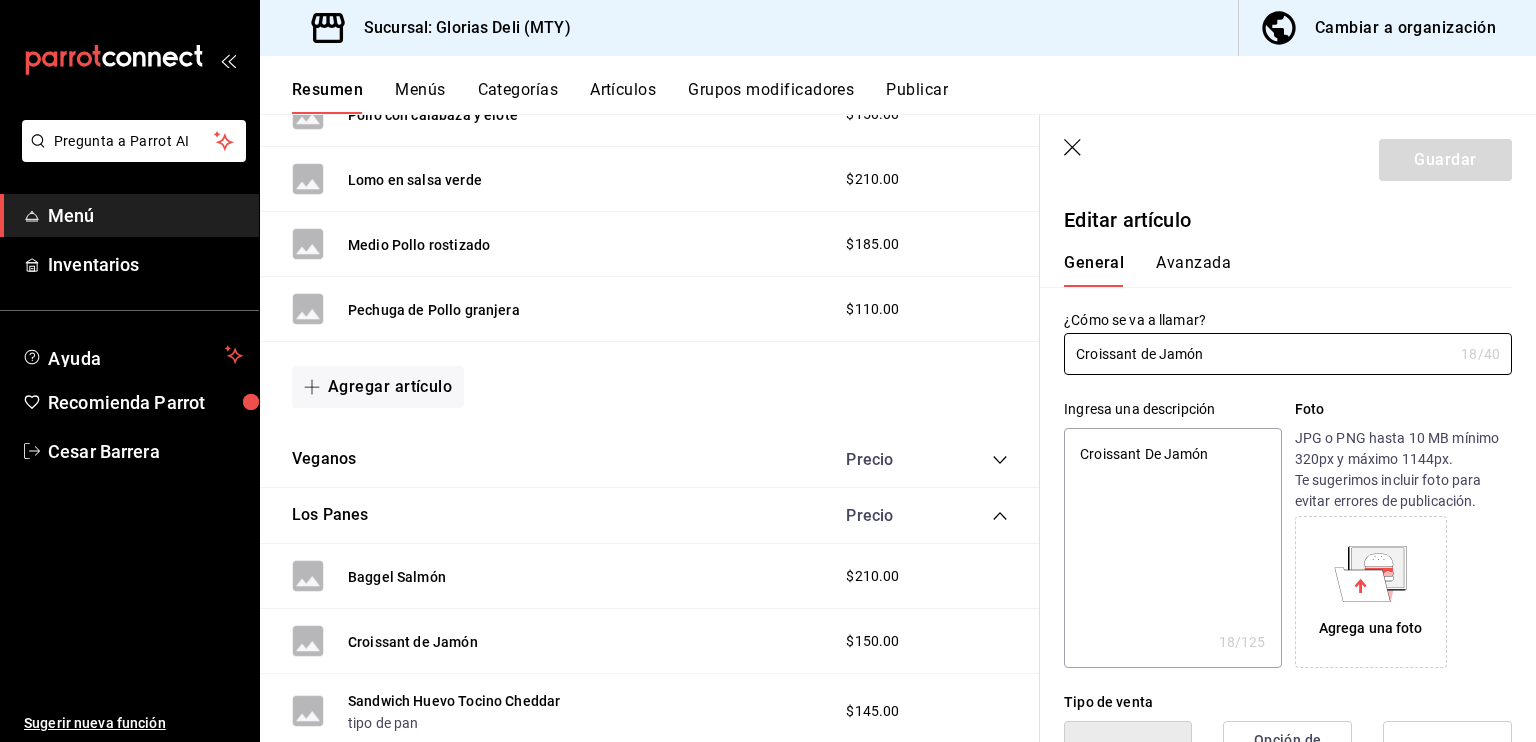 type on "x" 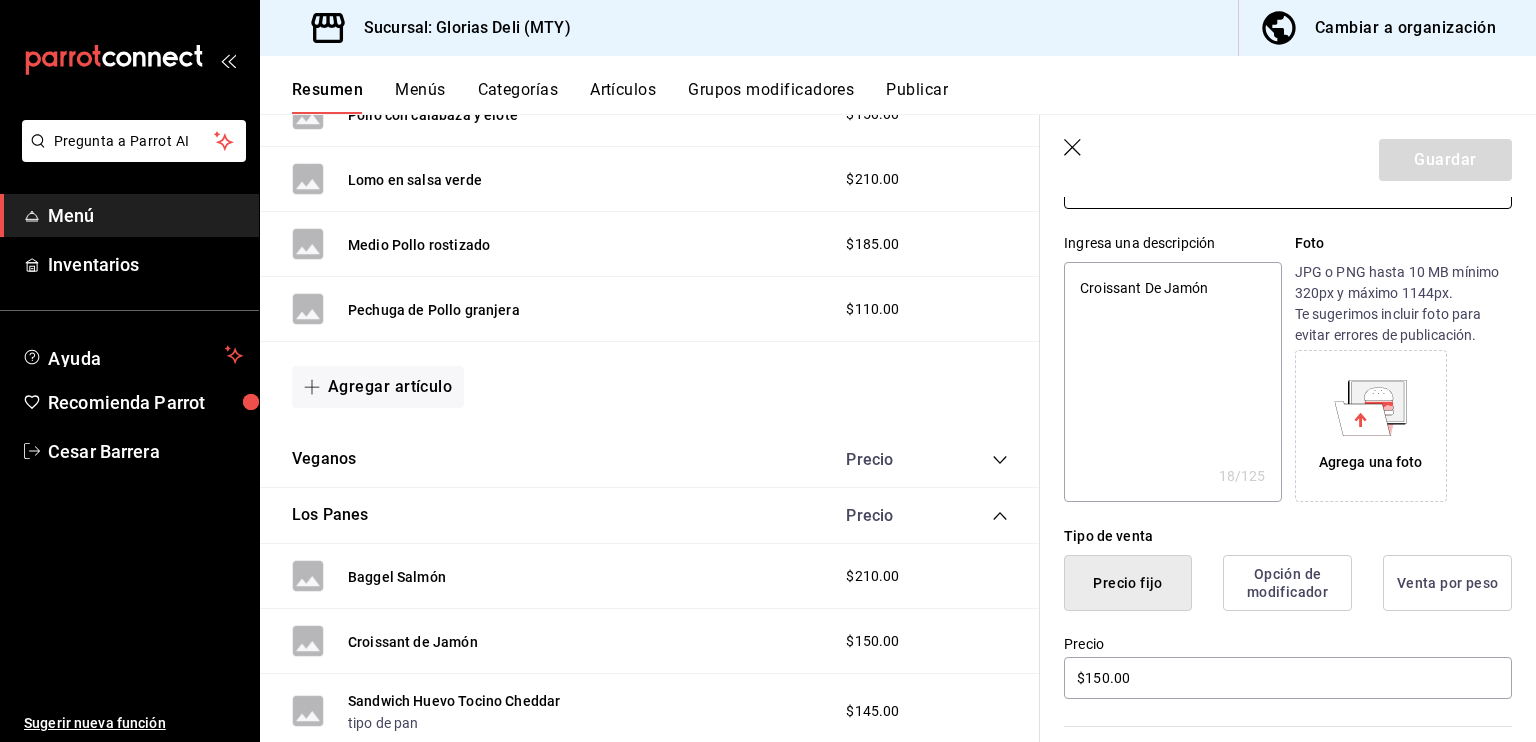 scroll, scrollTop: 280, scrollLeft: 0, axis: vertical 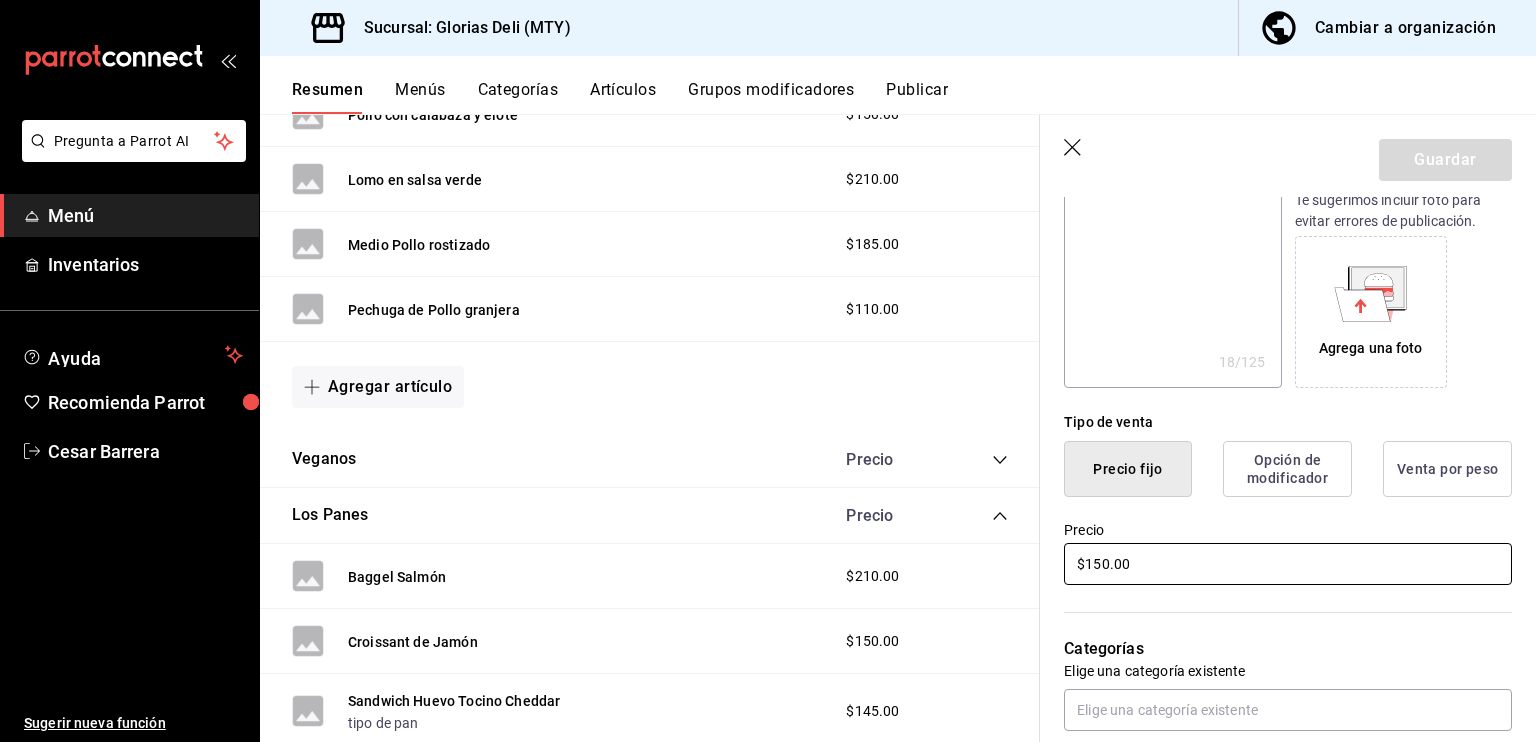 click on "$150.00" at bounding box center [1288, 564] 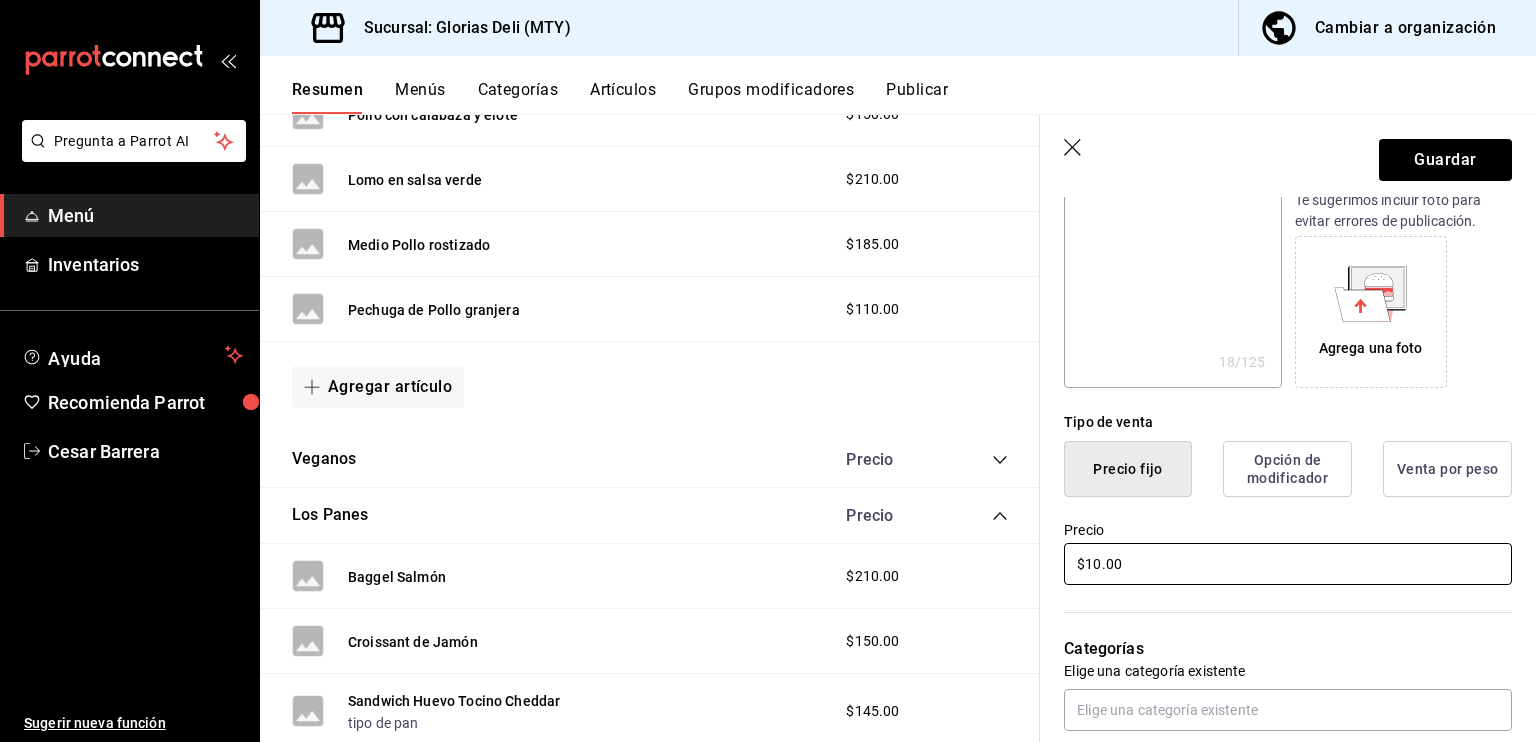 type on "x" 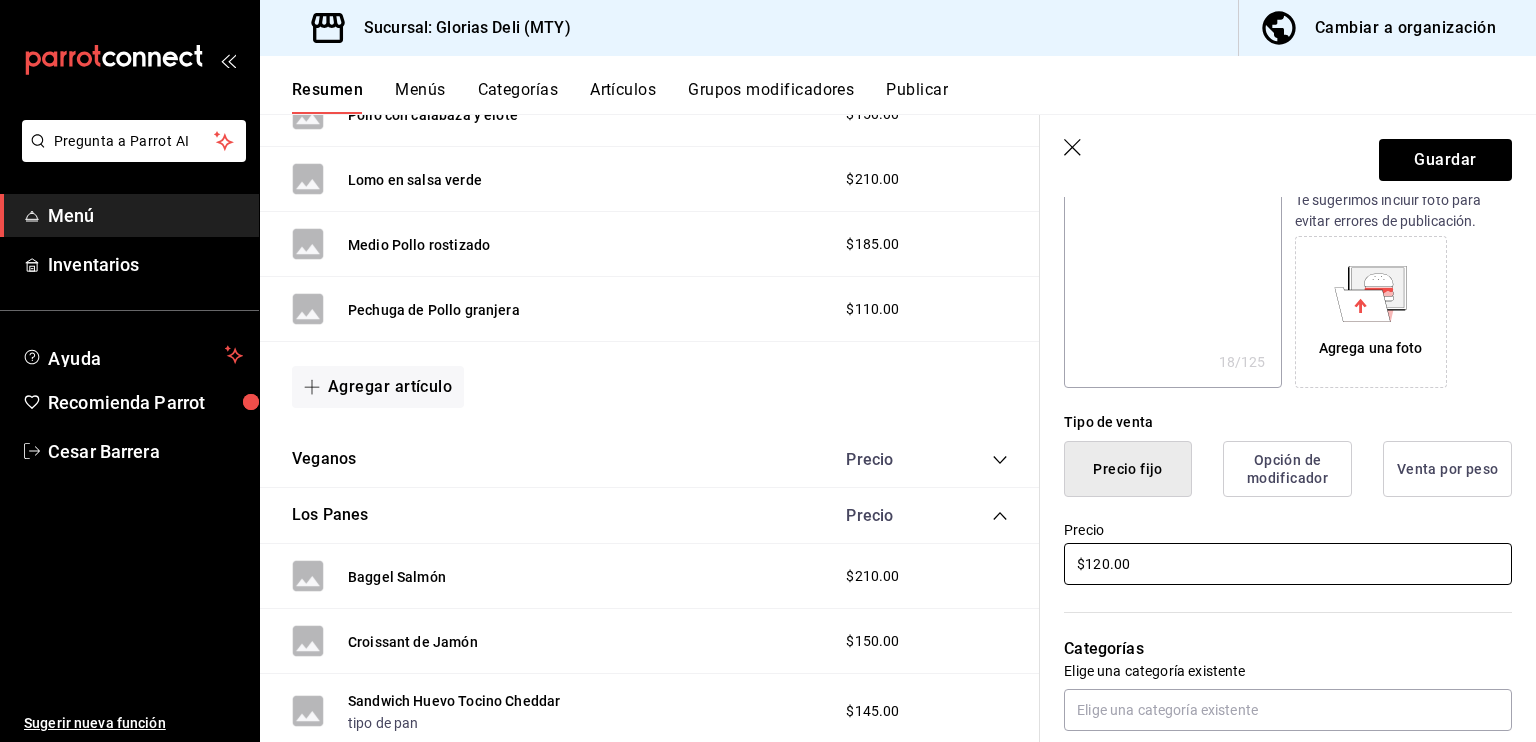 click on "$120.00" at bounding box center [1288, 564] 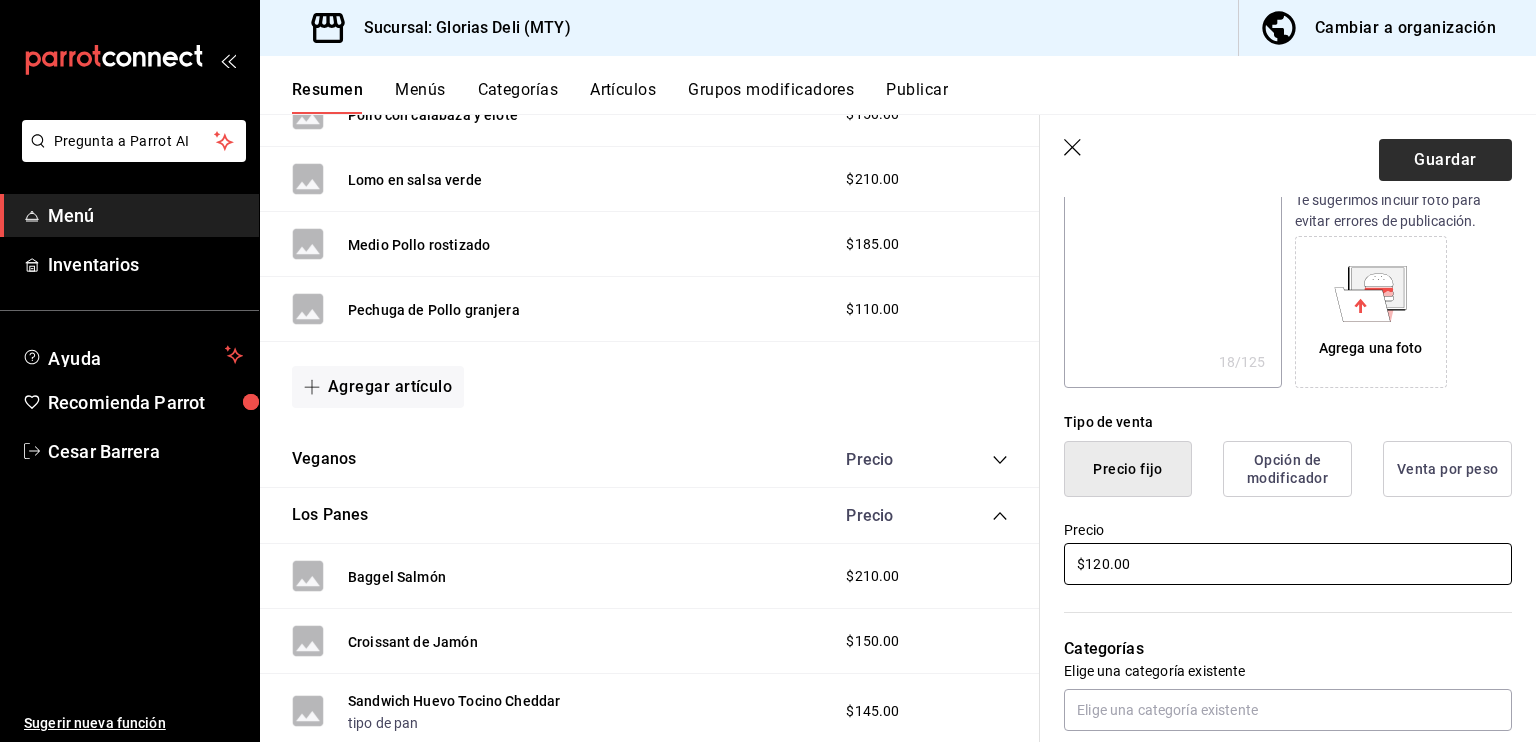 type on "$120.00" 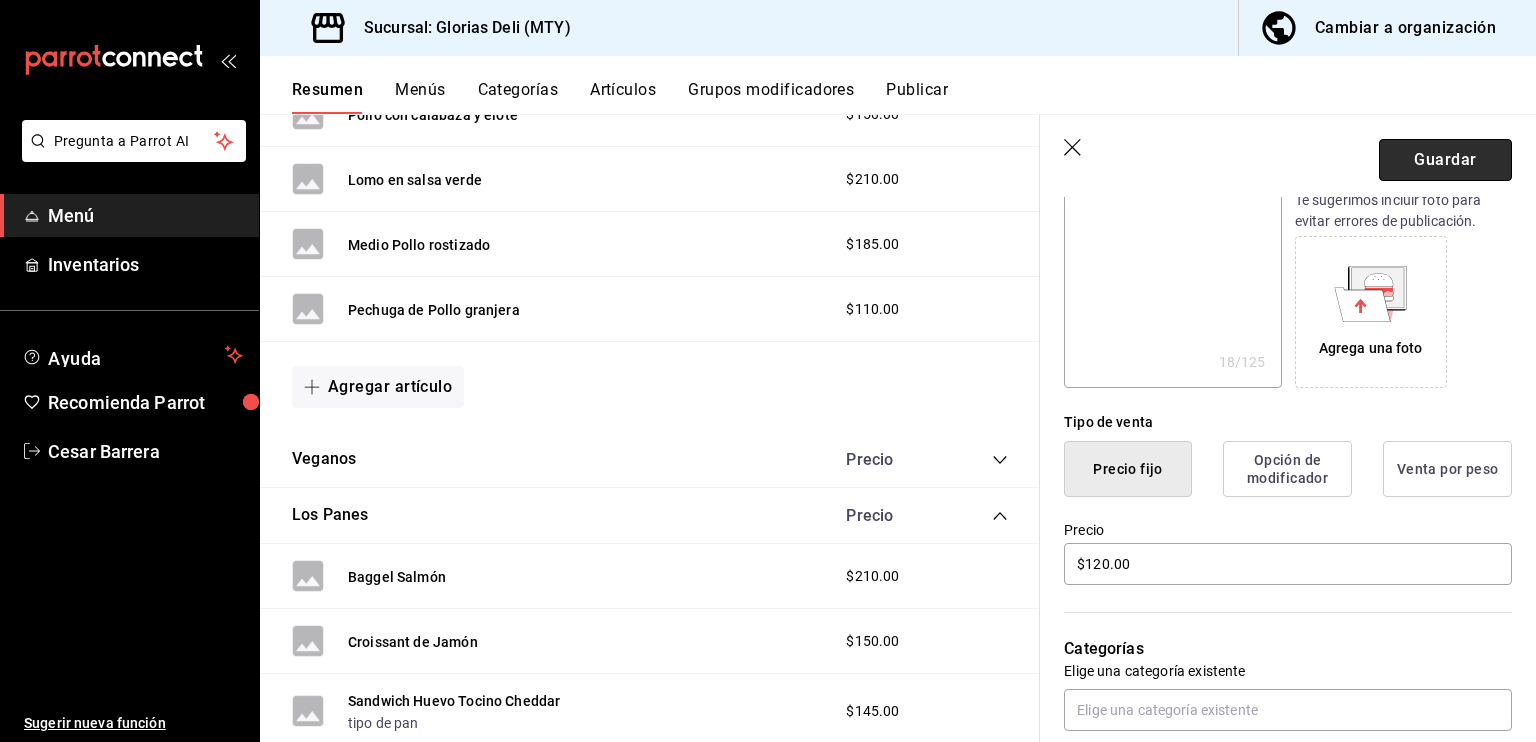 click on "Guardar" at bounding box center (1445, 160) 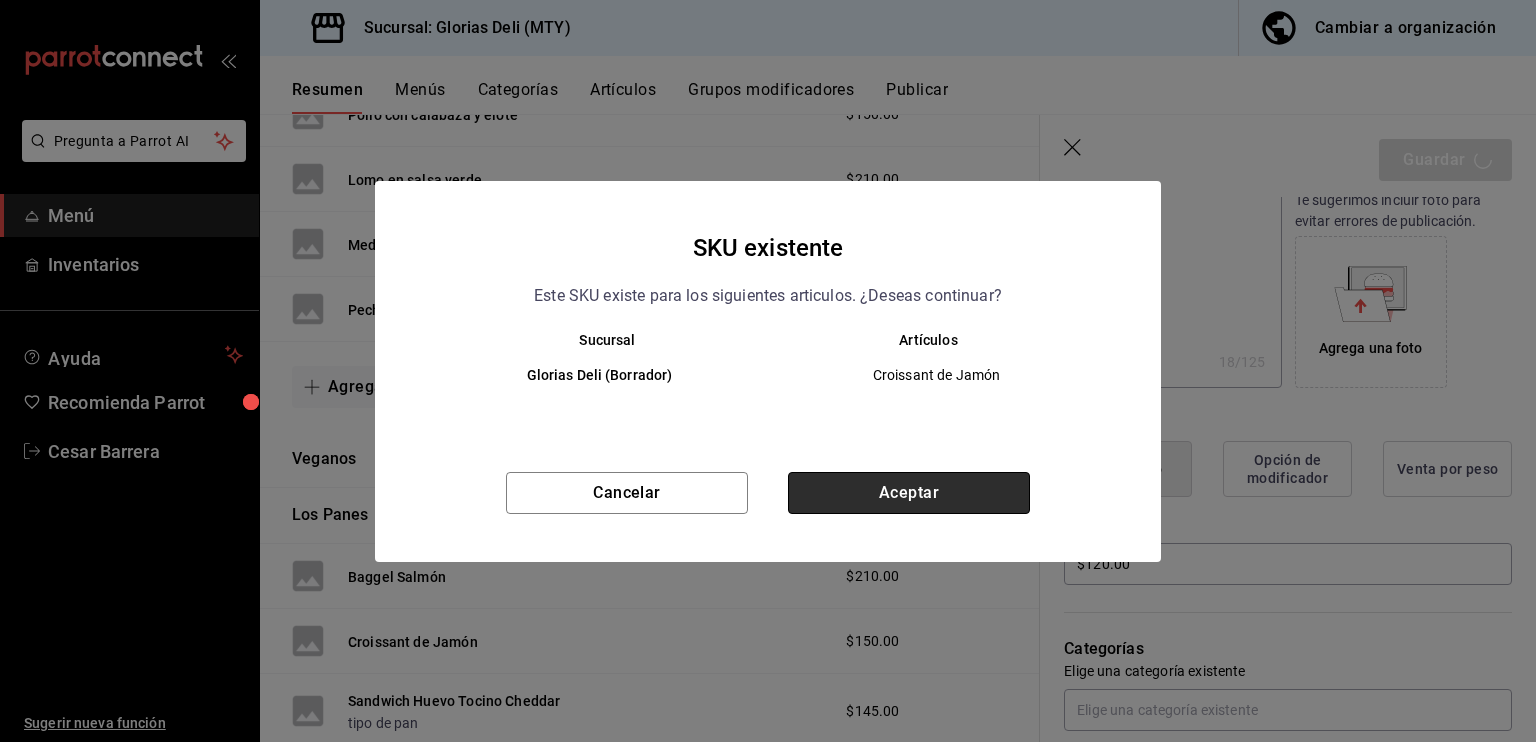 click on "Aceptar" at bounding box center (909, 493) 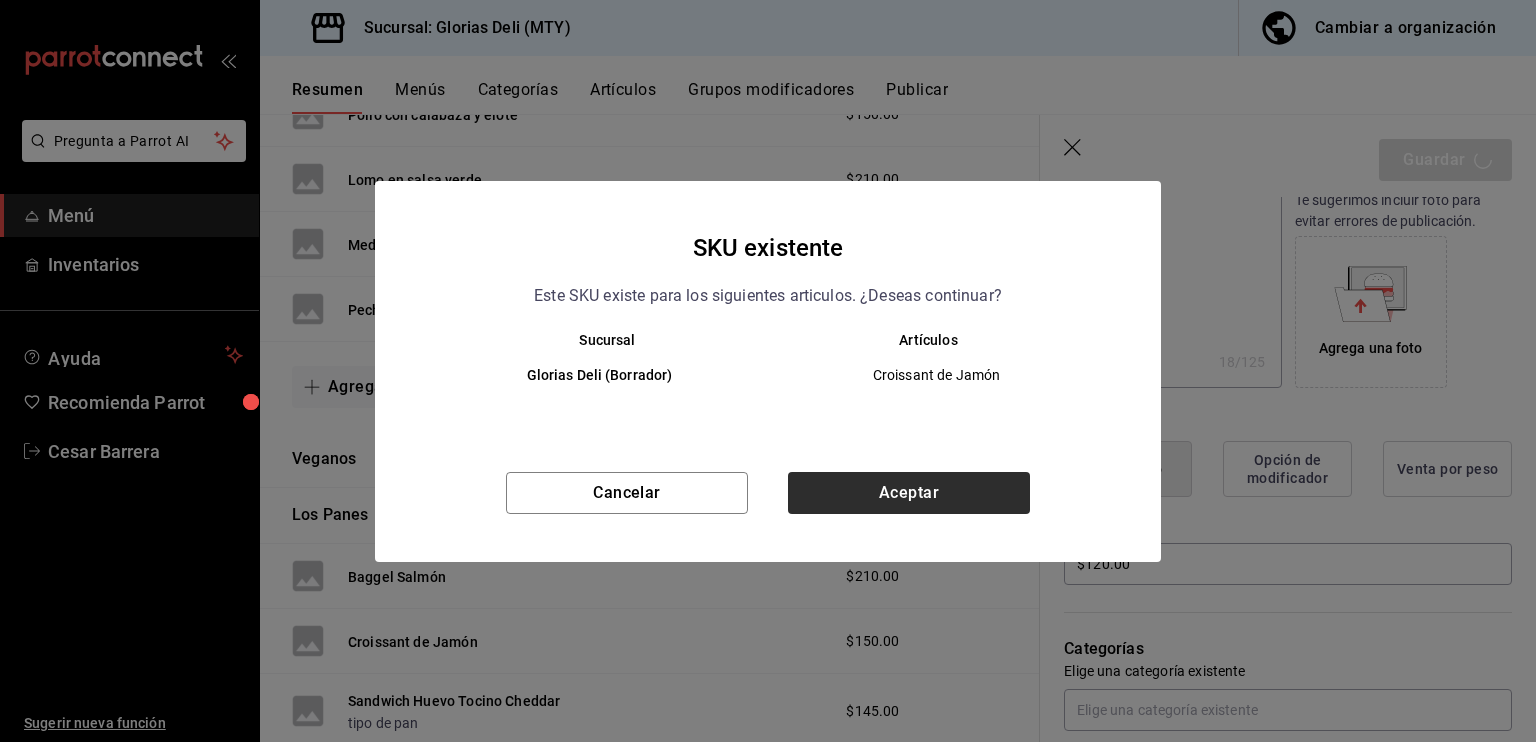 type on "x" 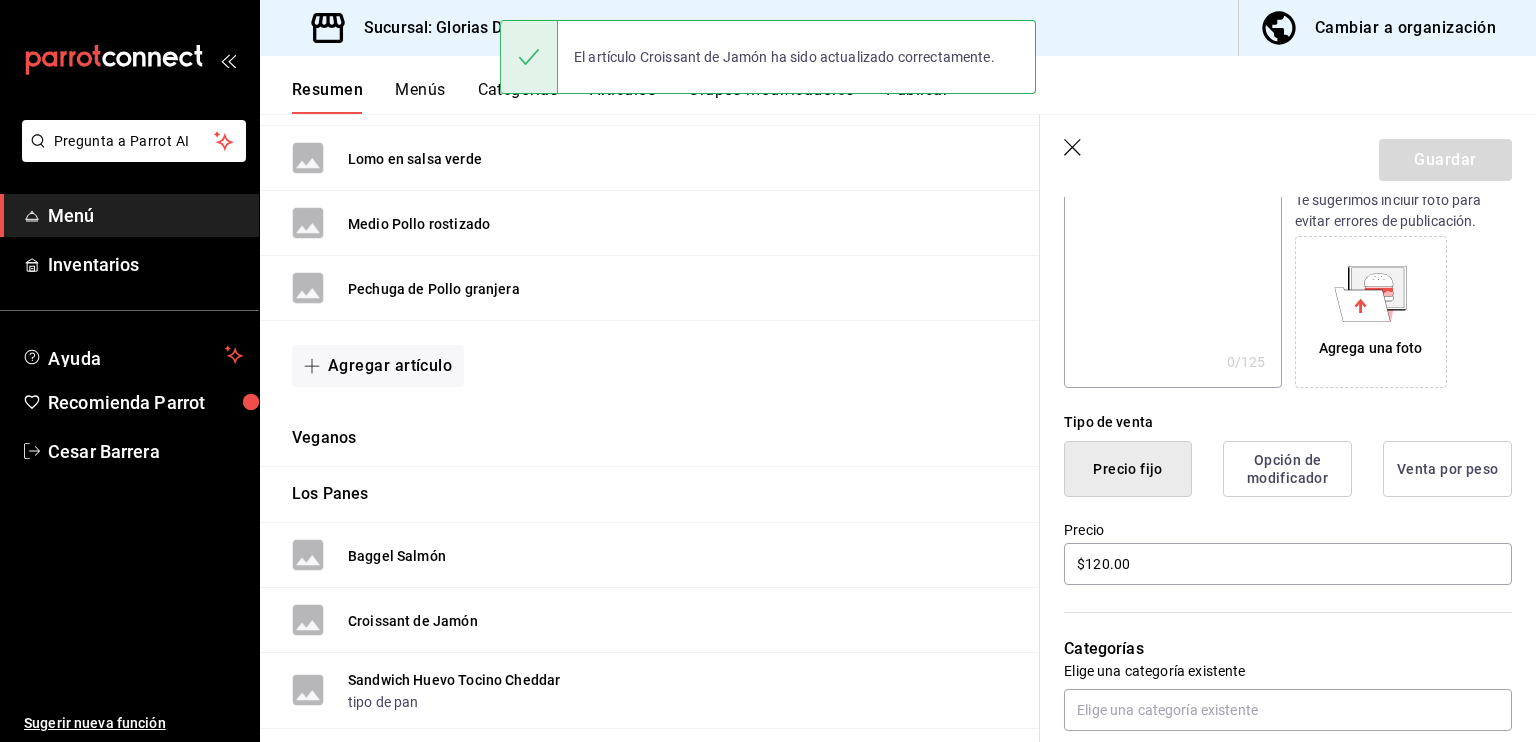 scroll, scrollTop: 0, scrollLeft: 0, axis: both 